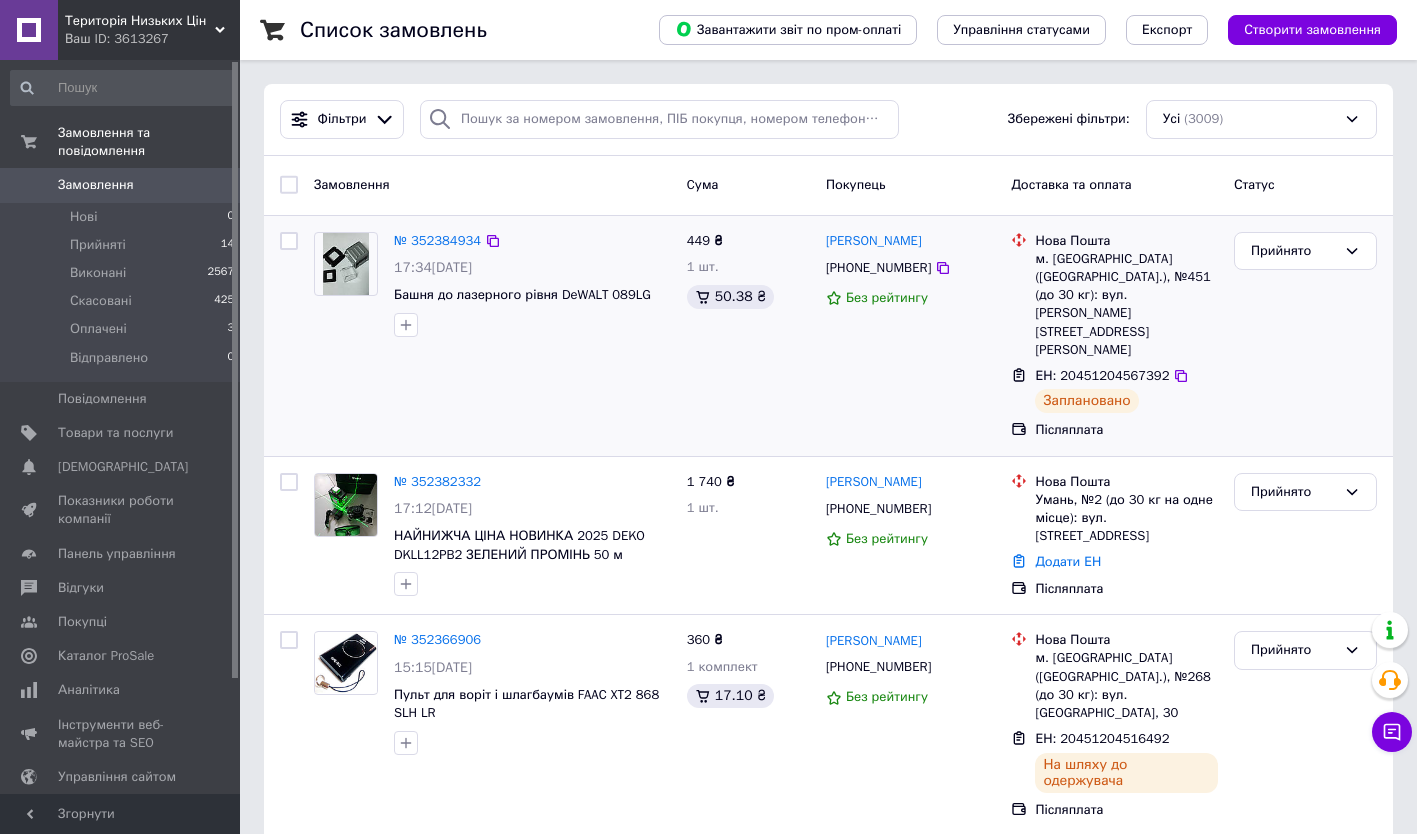 scroll, scrollTop: 0, scrollLeft: 0, axis: both 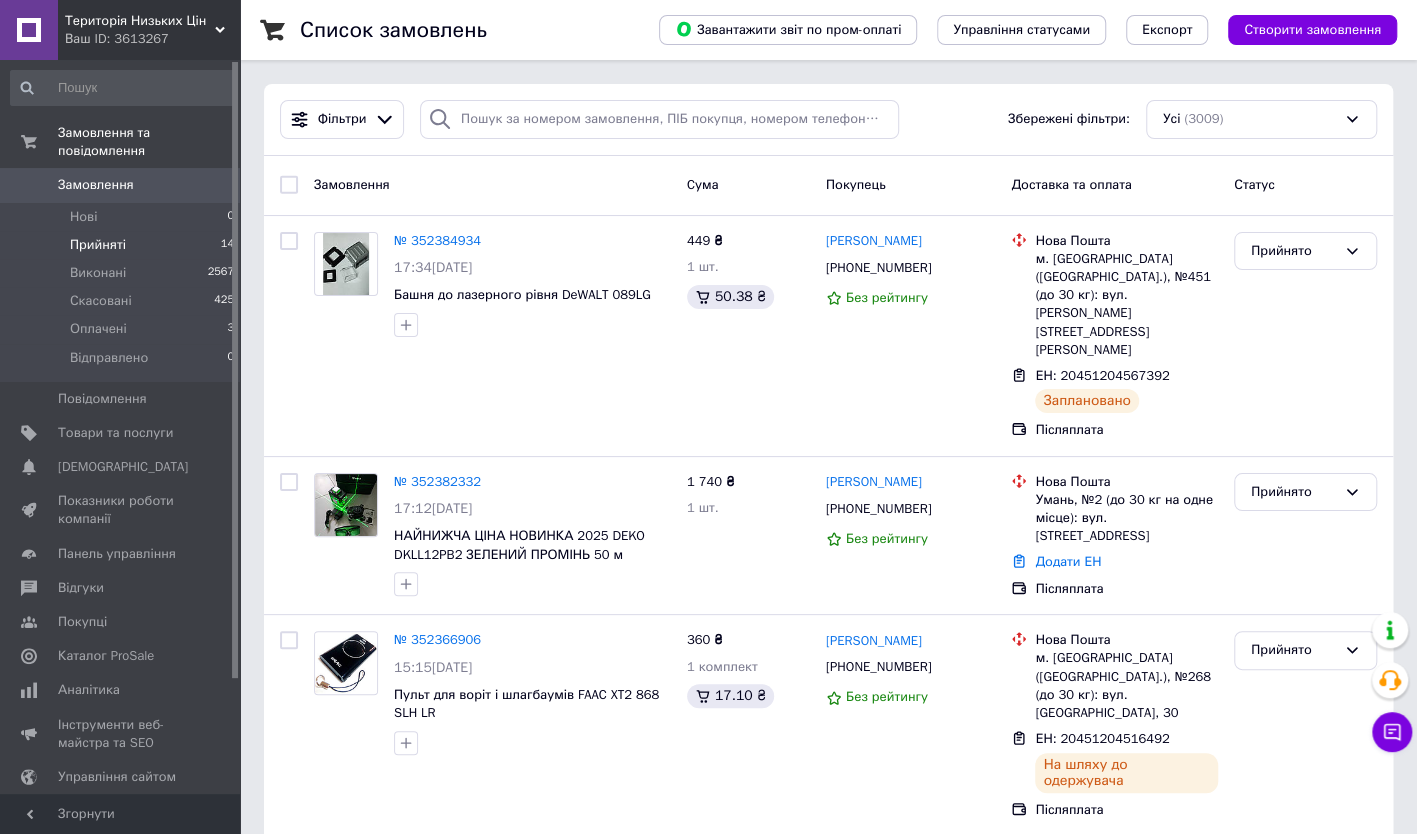 click on "Прийняті" at bounding box center [98, 245] 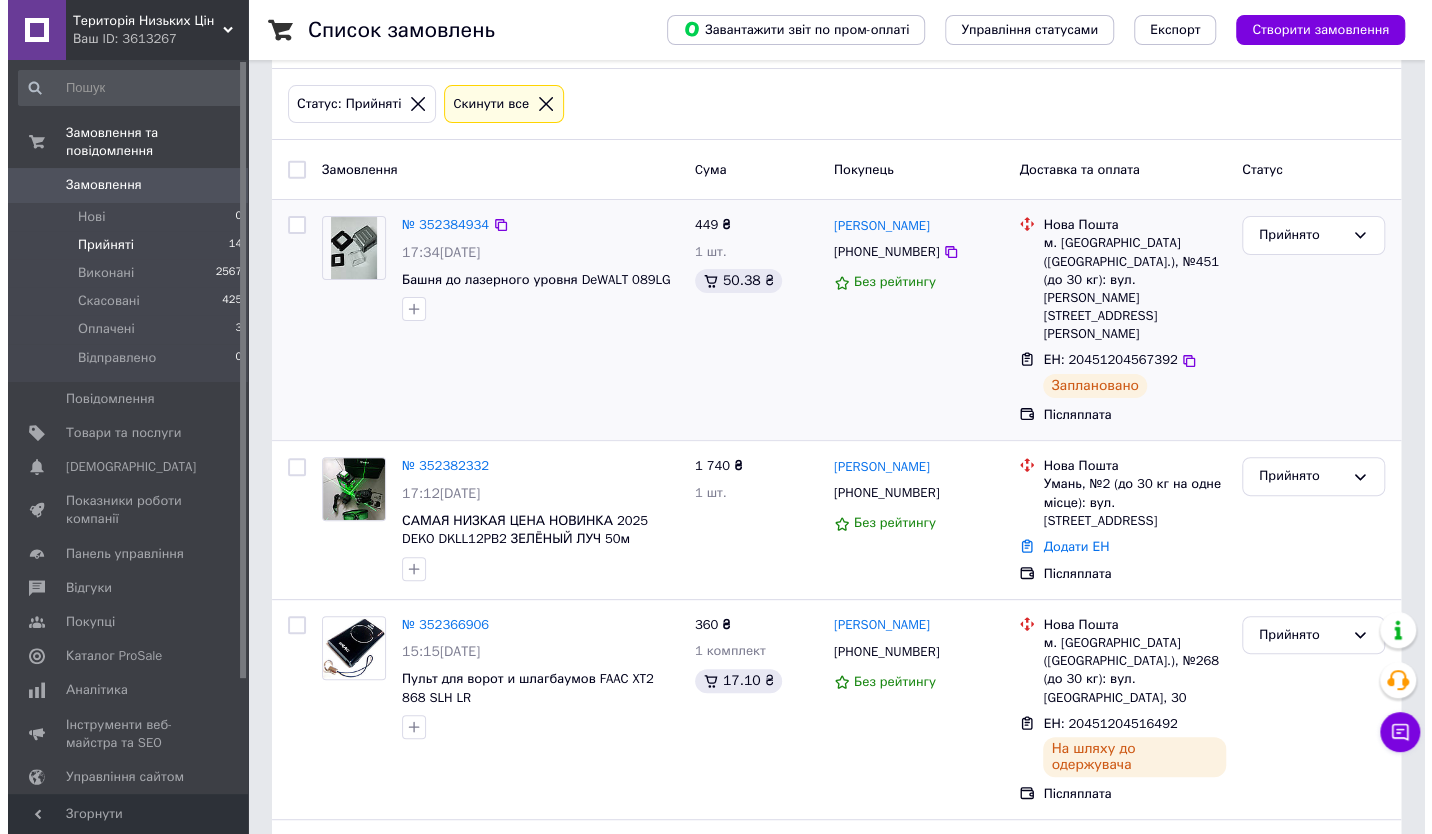 scroll, scrollTop: 0, scrollLeft: 0, axis: both 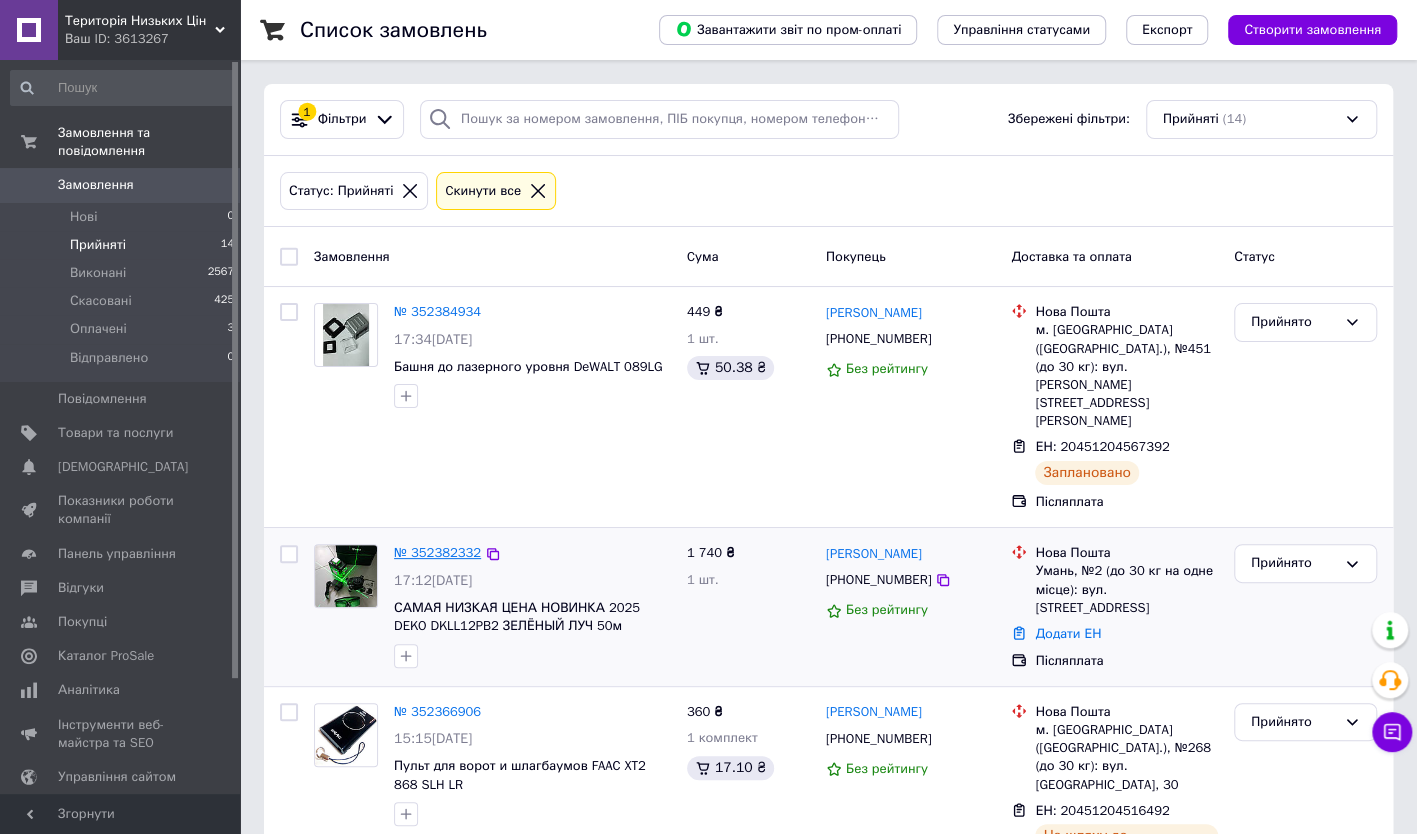 click on "№ 352382332" at bounding box center [437, 552] 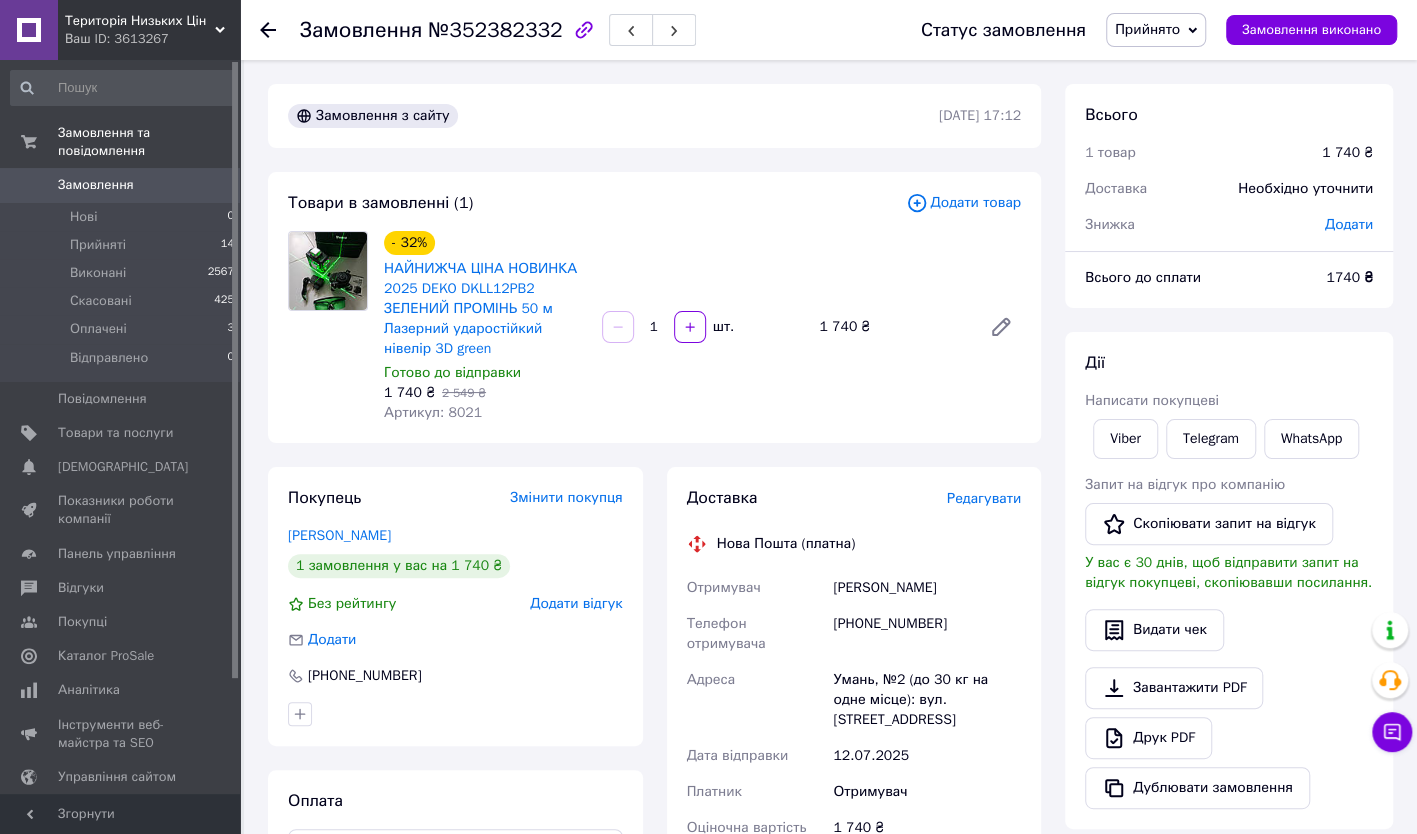 click on "Додати товар" at bounding box center [963, 203] 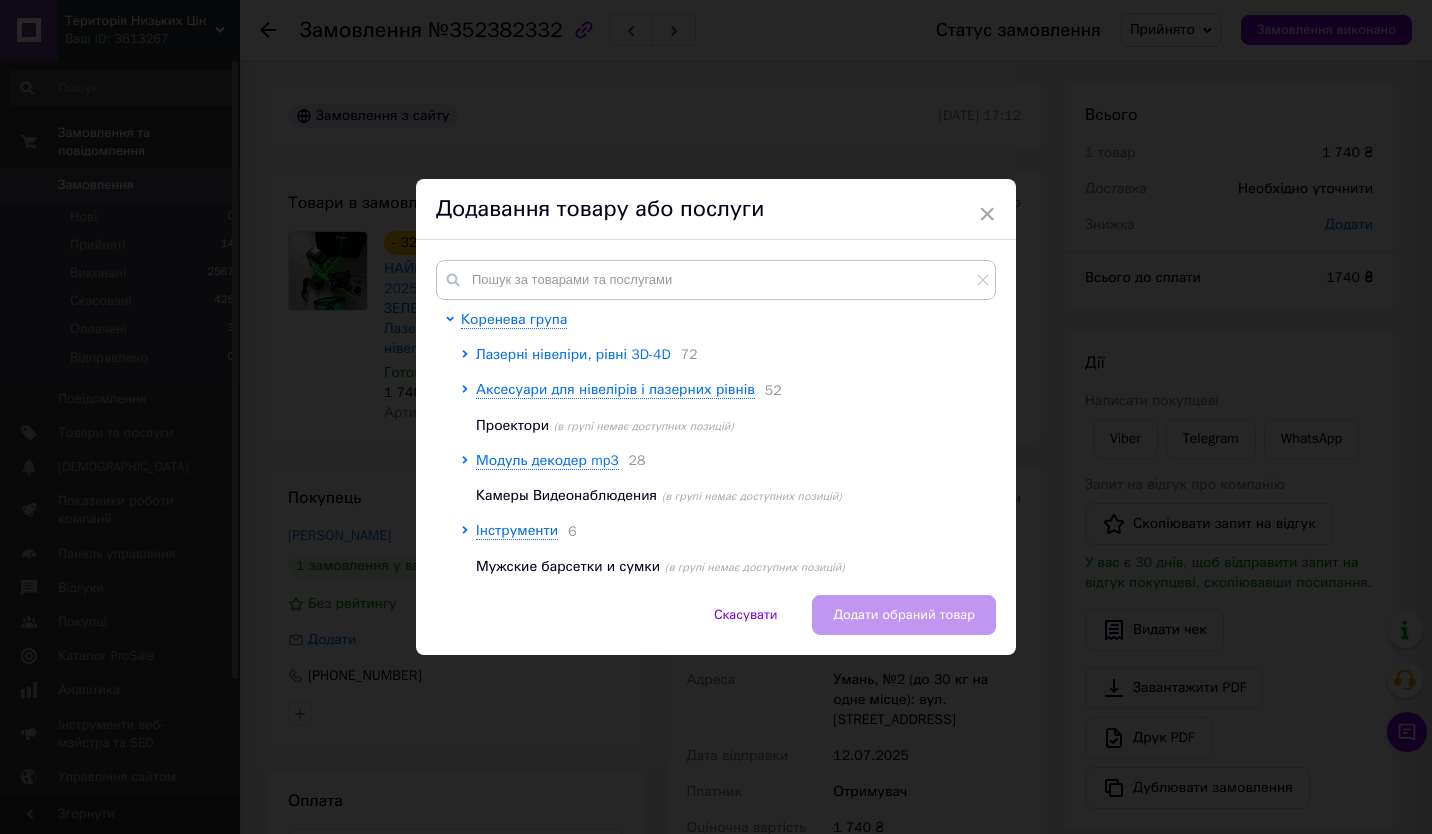click on "Лазерні нівеліри, рівні 3D-4D" at bounding box center [573, 354] 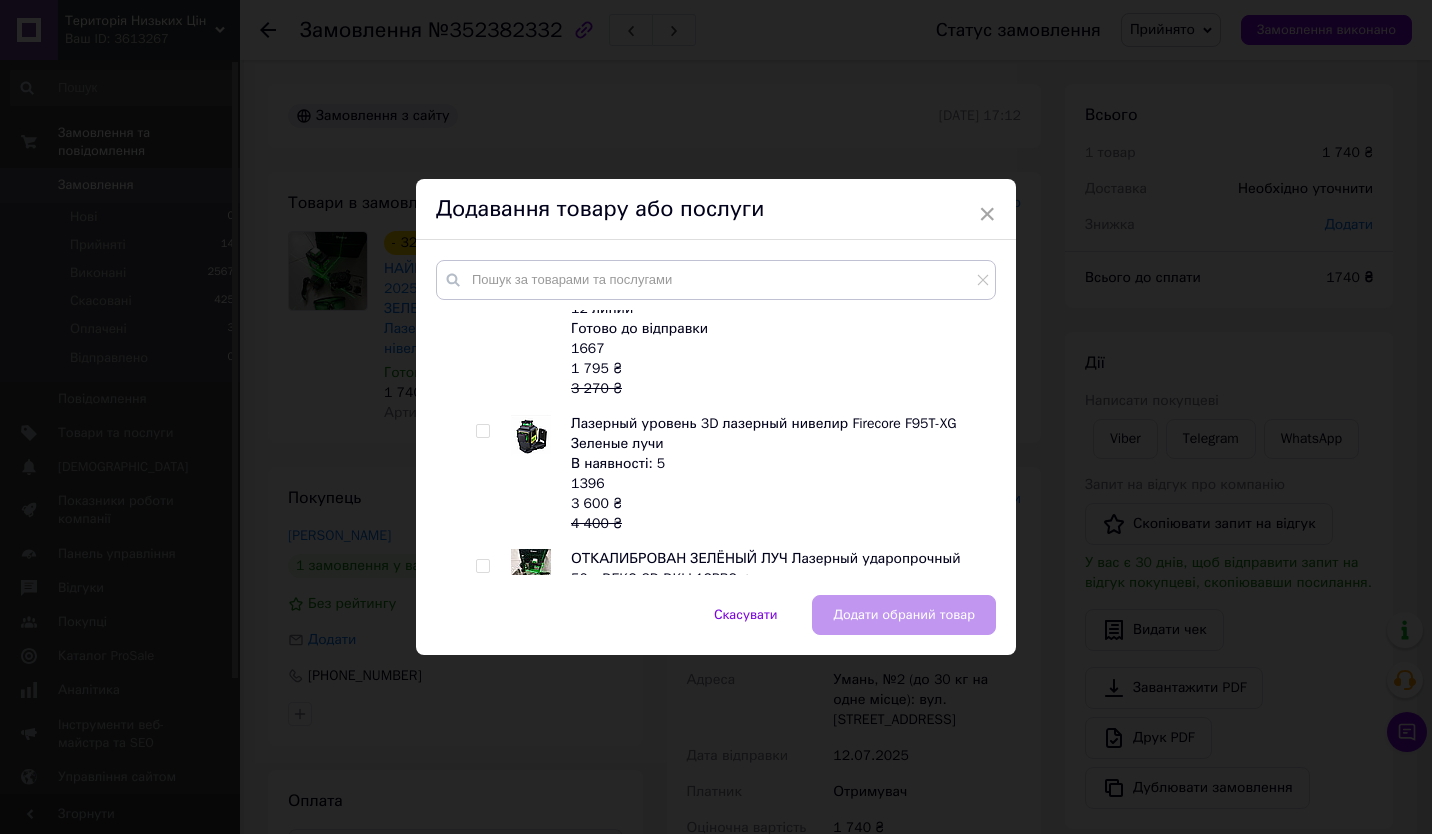 scroll, scrollTop: 1500, scrollLeft: 0, axis: vertical 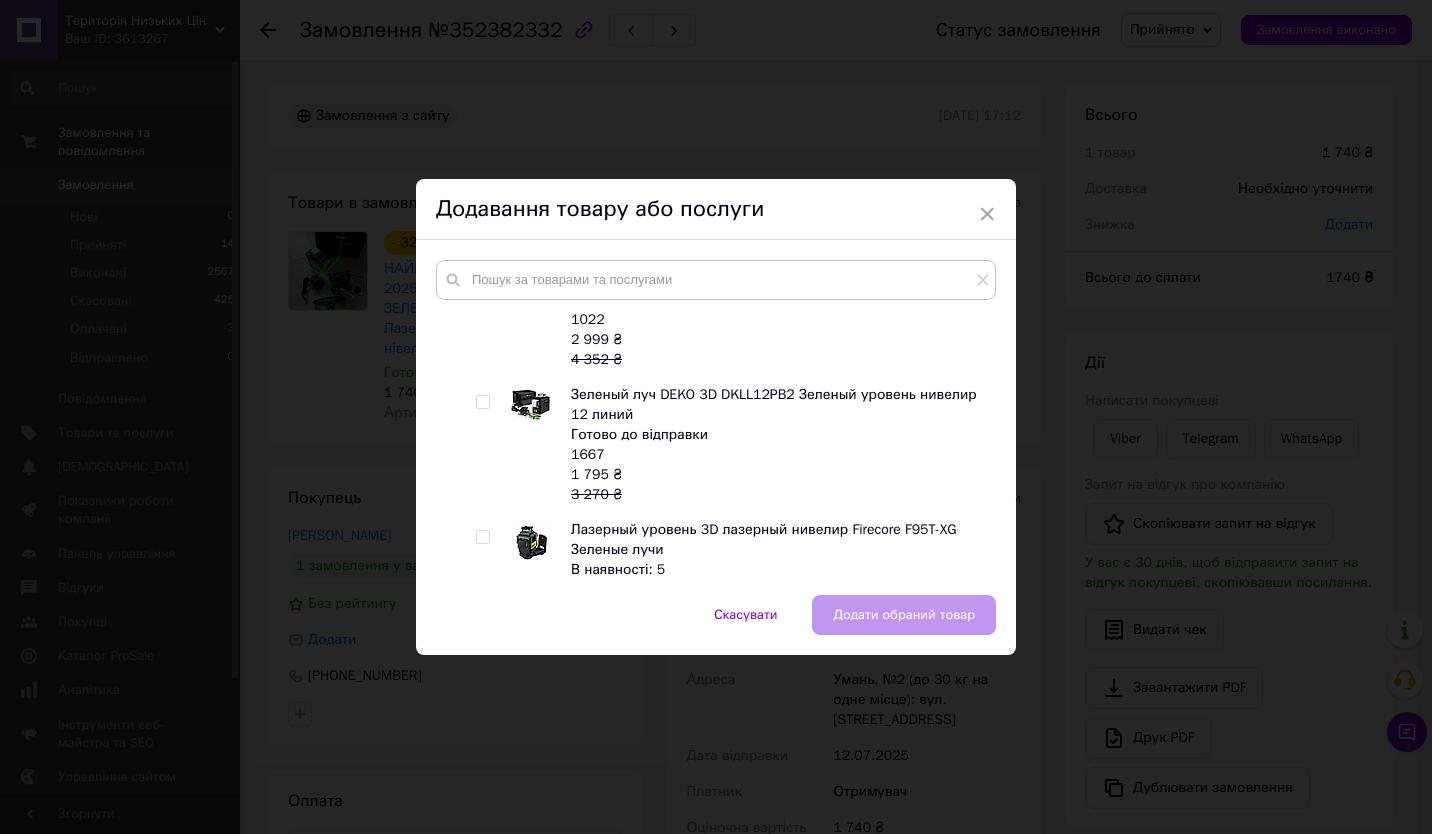 click at bounding box center (482, 402) 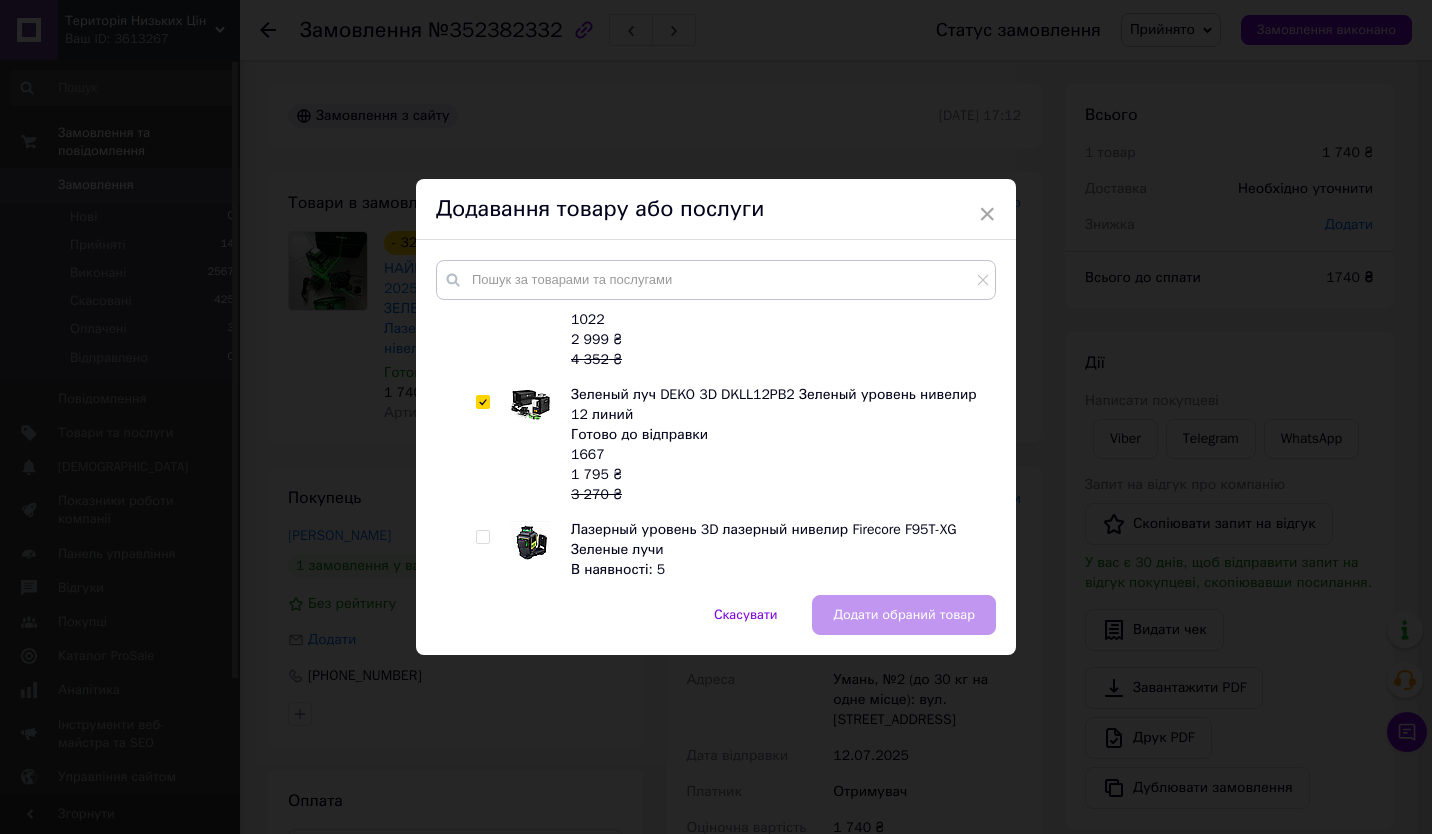 checkbox on "true" 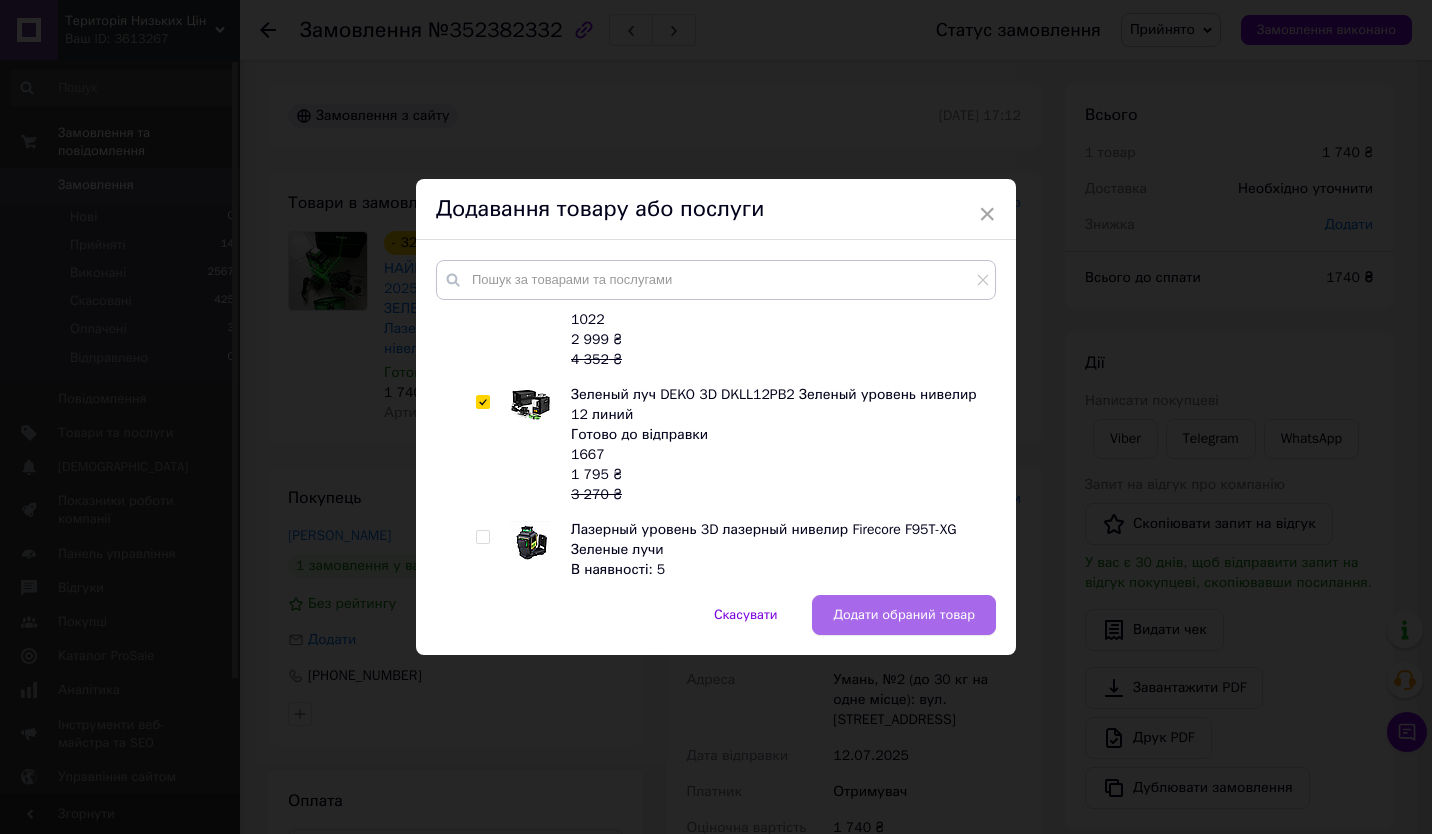 click on "Додати обраний товар" at bounding box center [904, 615] 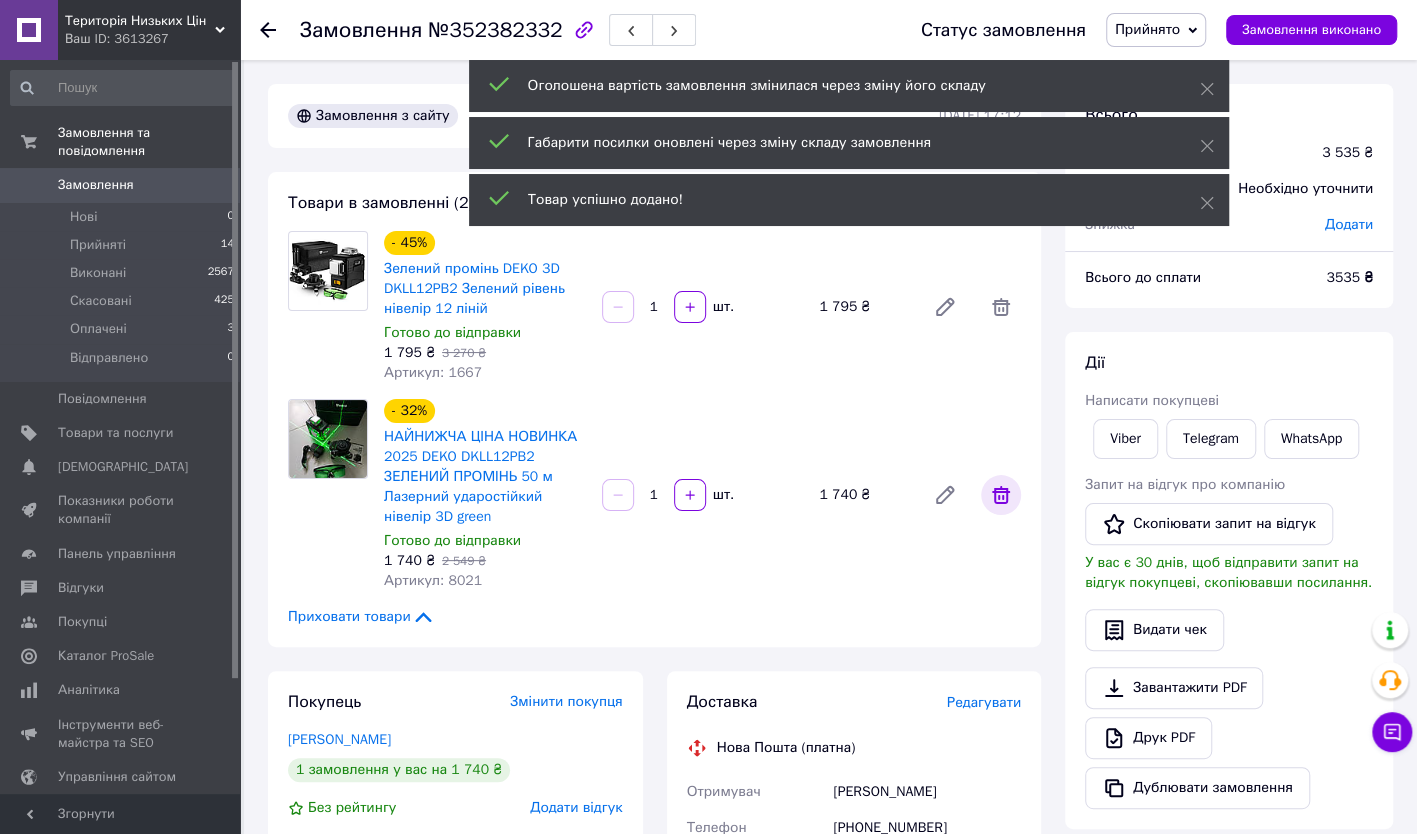 click 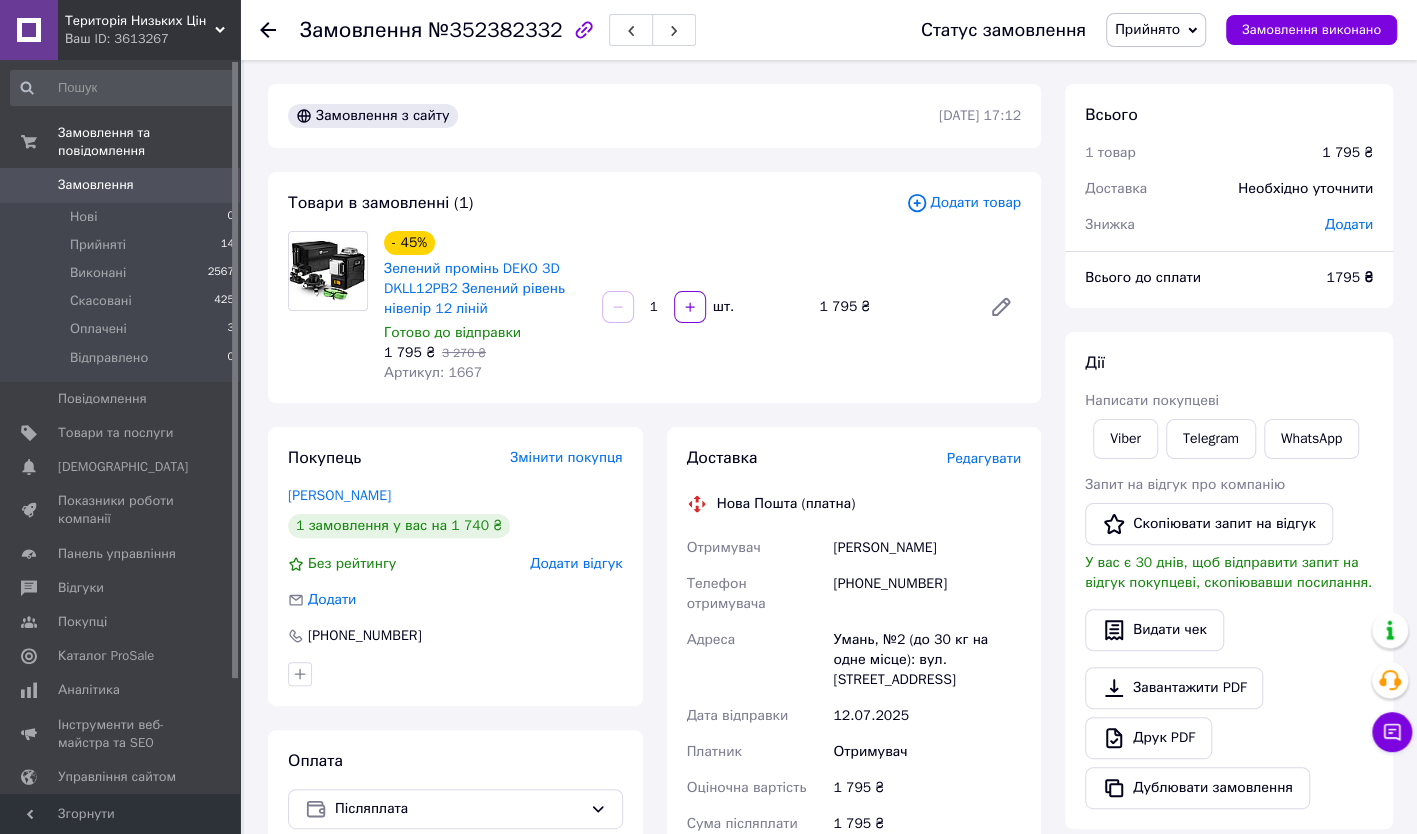 click on "Редагувати" at bounding box center [984, 458] 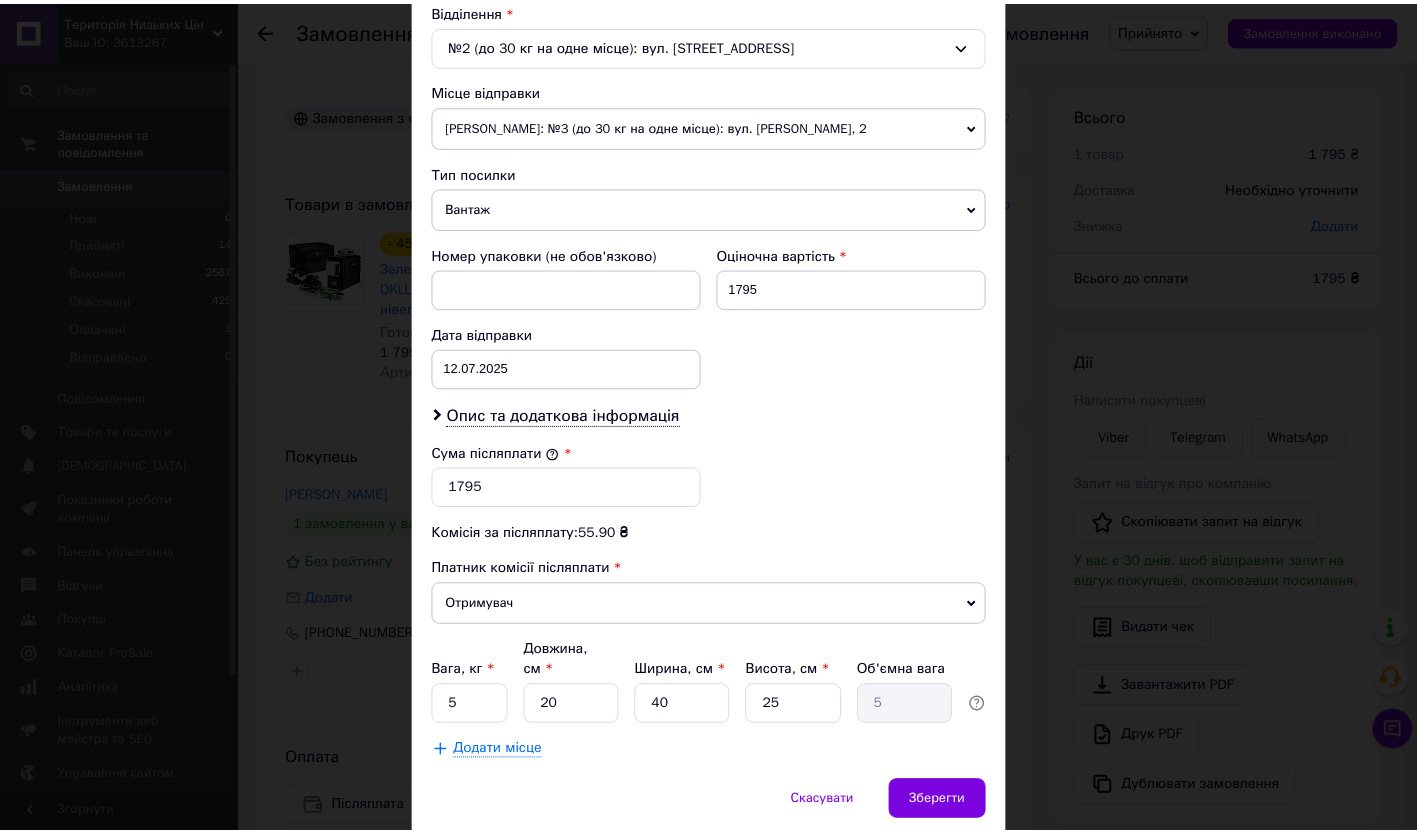 scroll, scrollTop: 682, scrollLeft: 0, axis: vertical 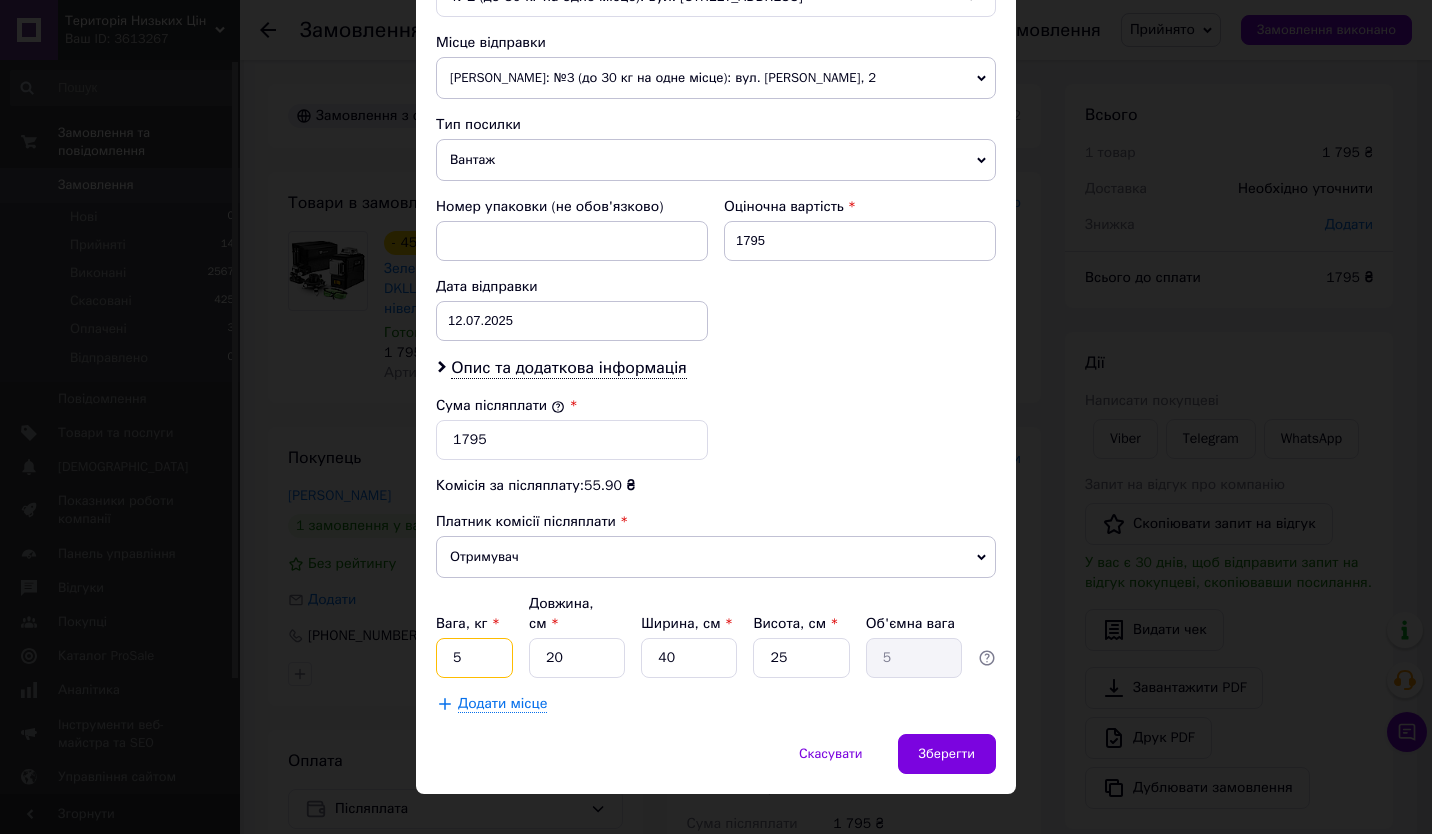 click on "5" at bounding box center [474, 658] 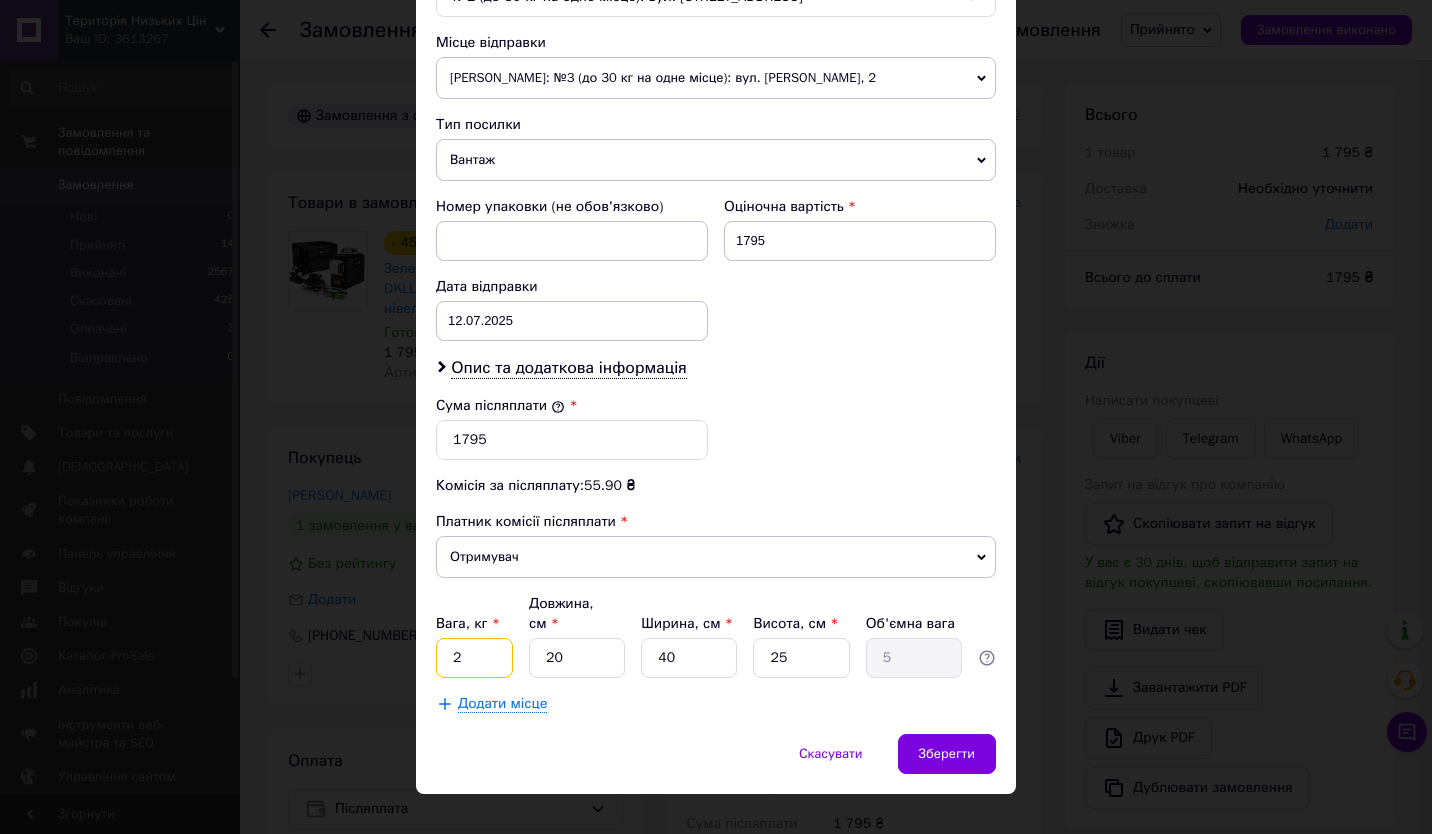 type on "2" 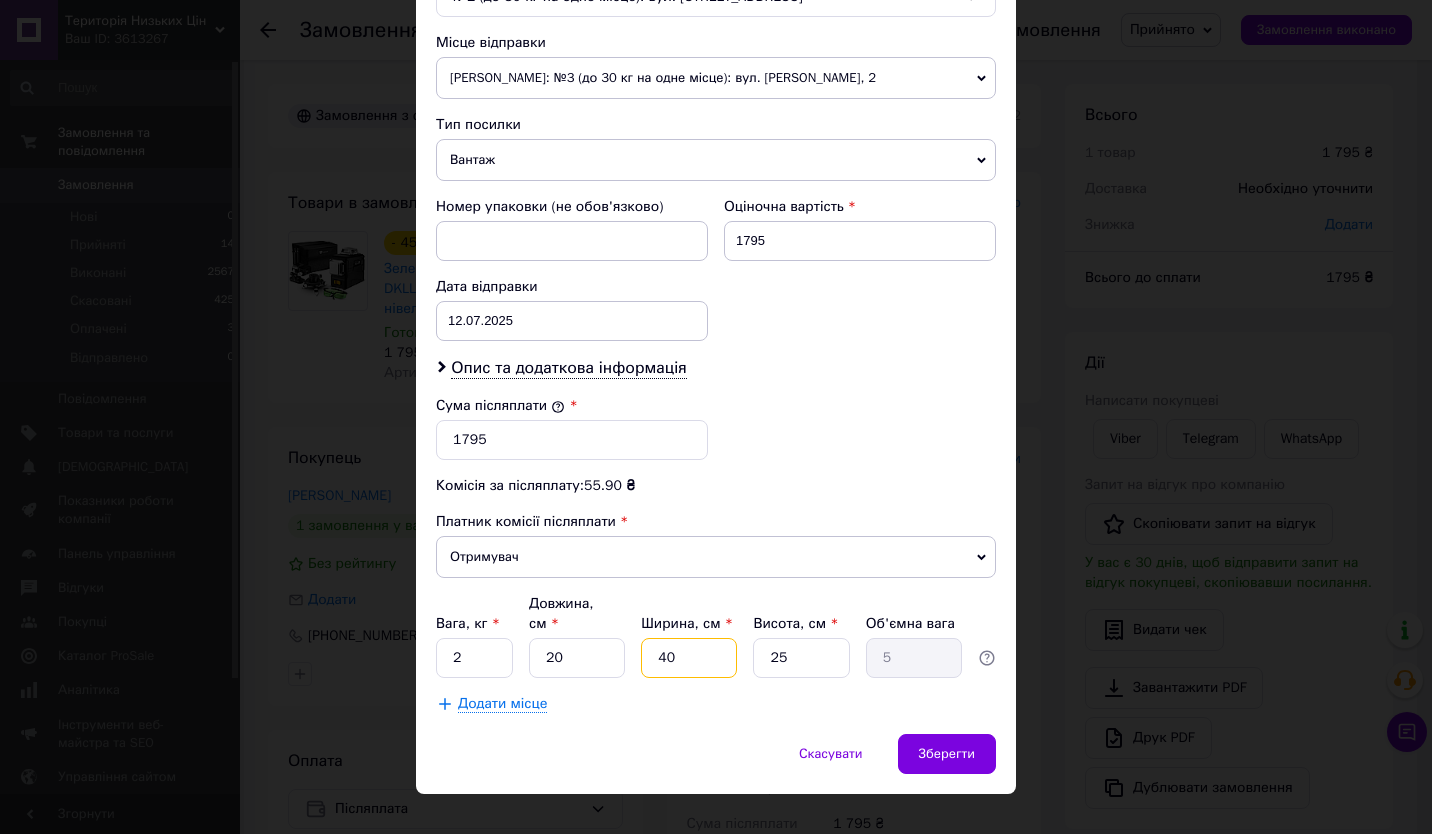 click on "40" at bounding box center (689, 658) 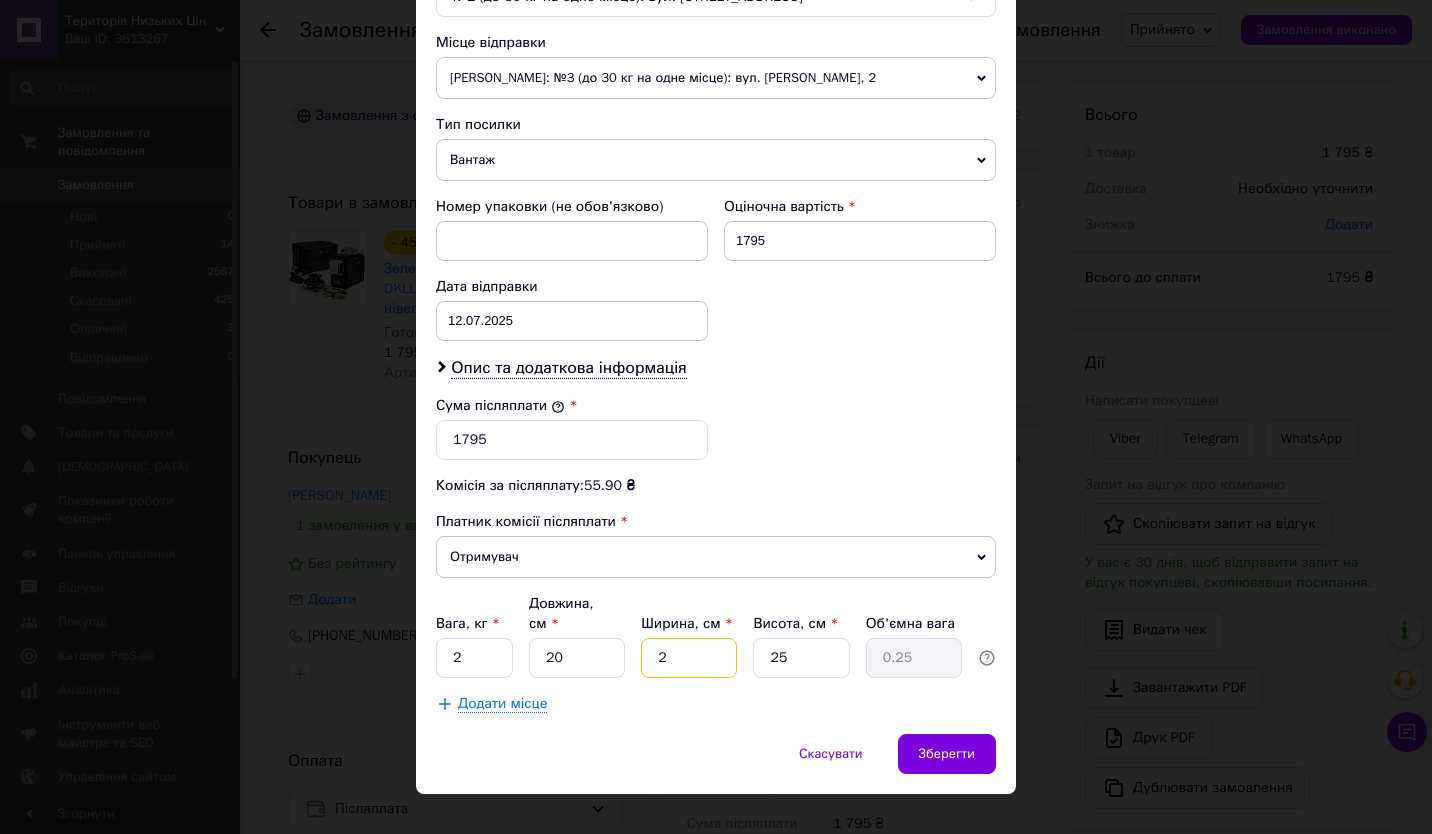 type on "20" 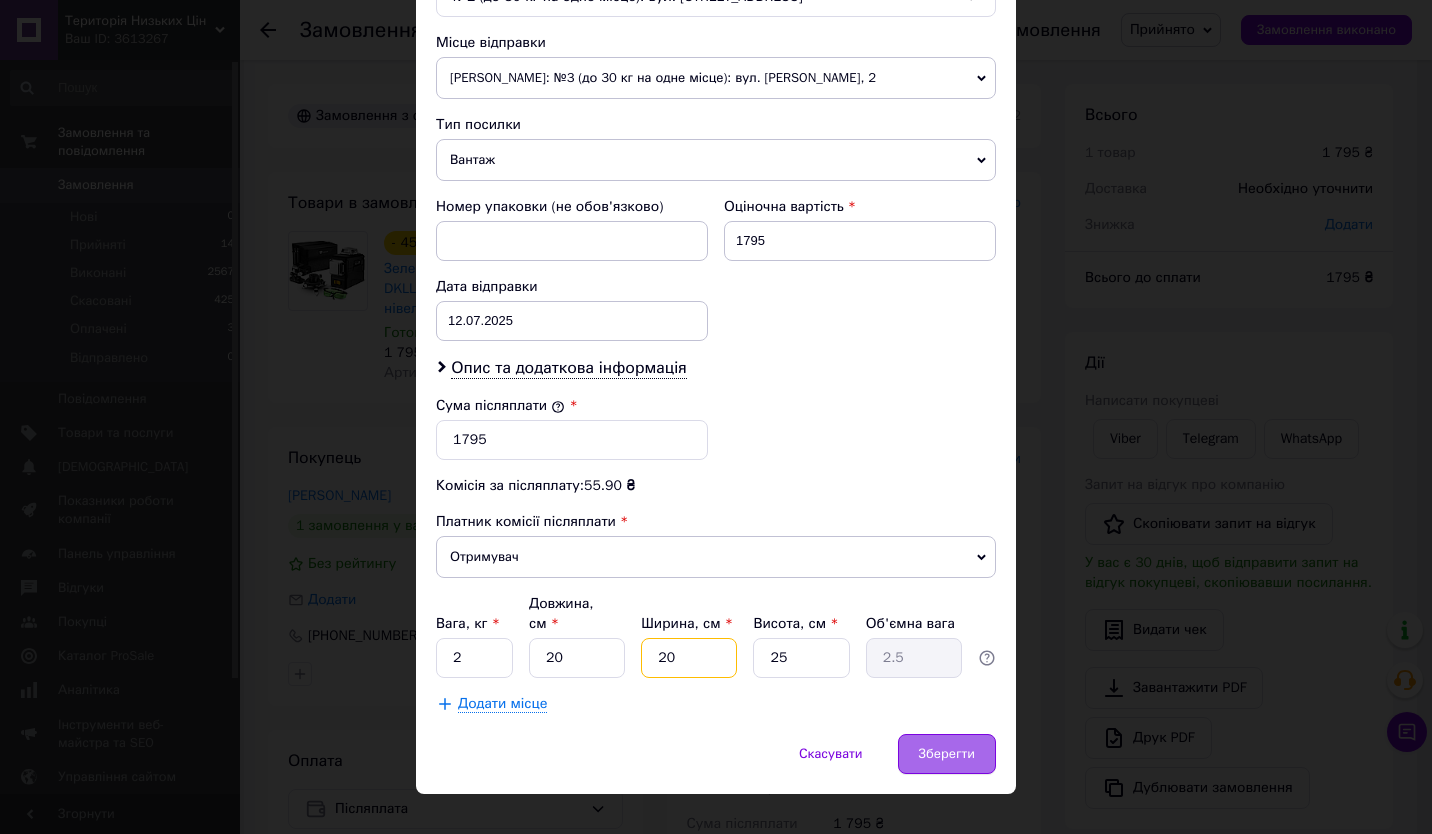 type on "20" 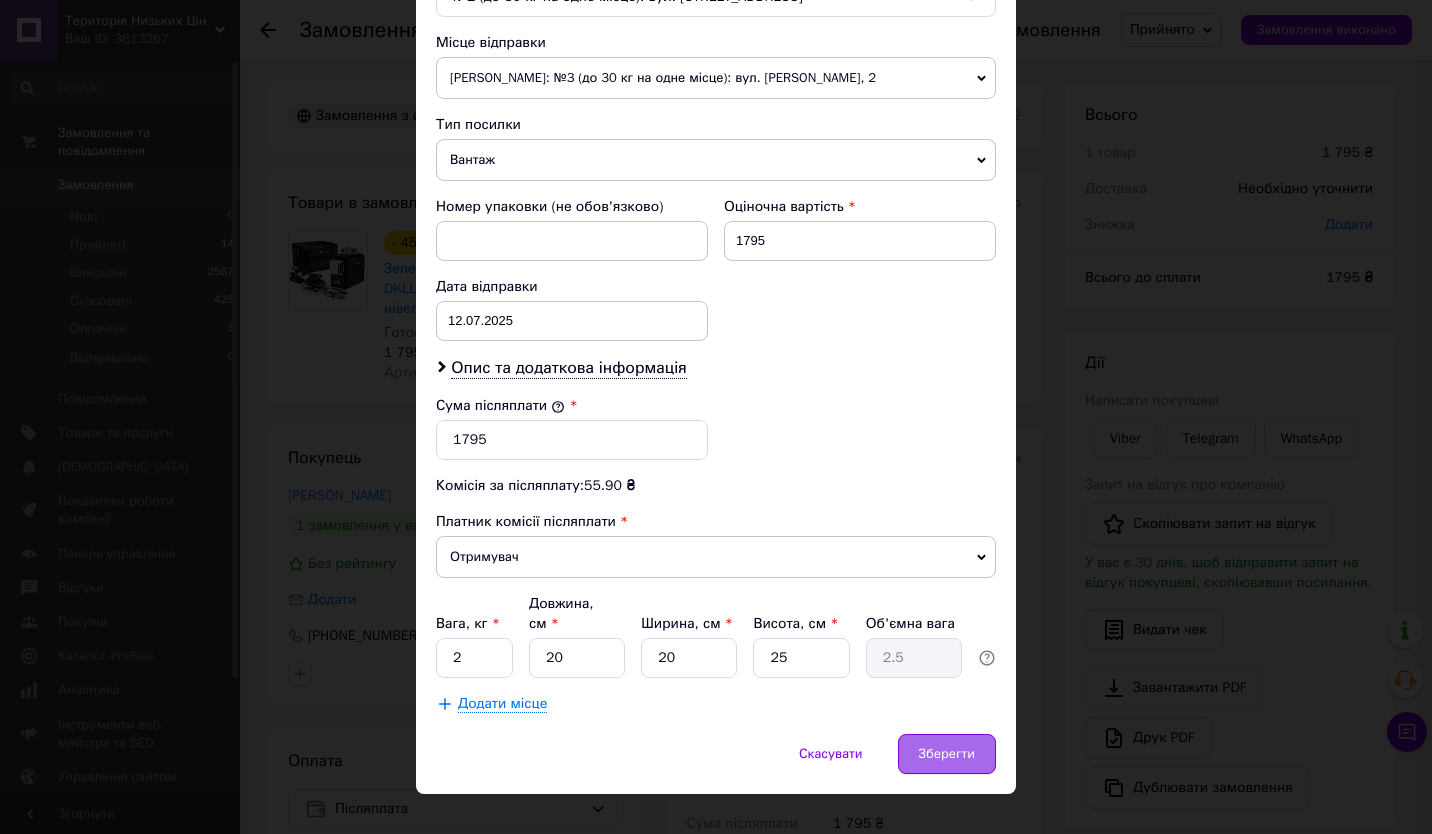 click on "Зберегти" at bounding box center [947, 754] 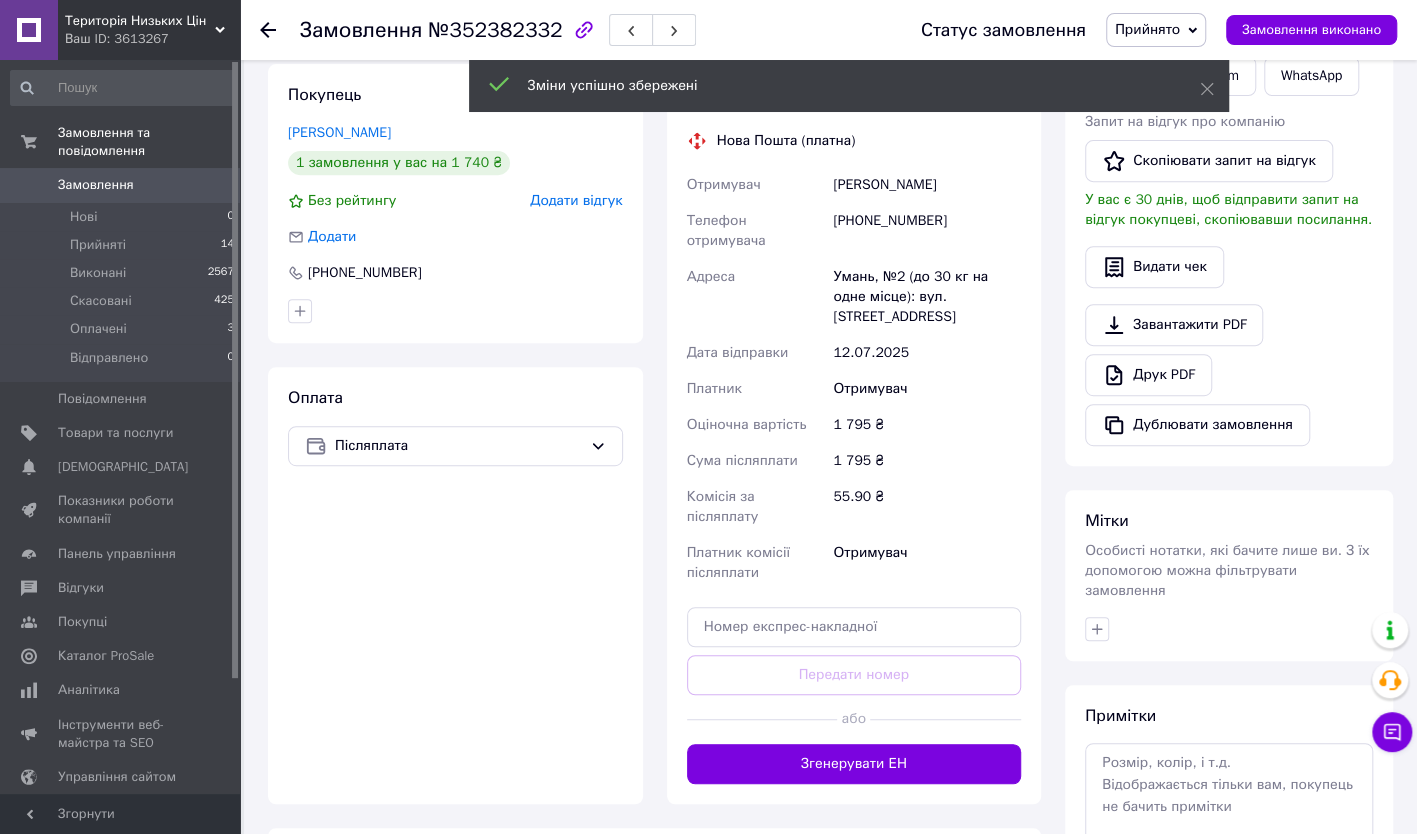 scroll, scrollTop: 500, scrollLeft: 0, axis: vertical 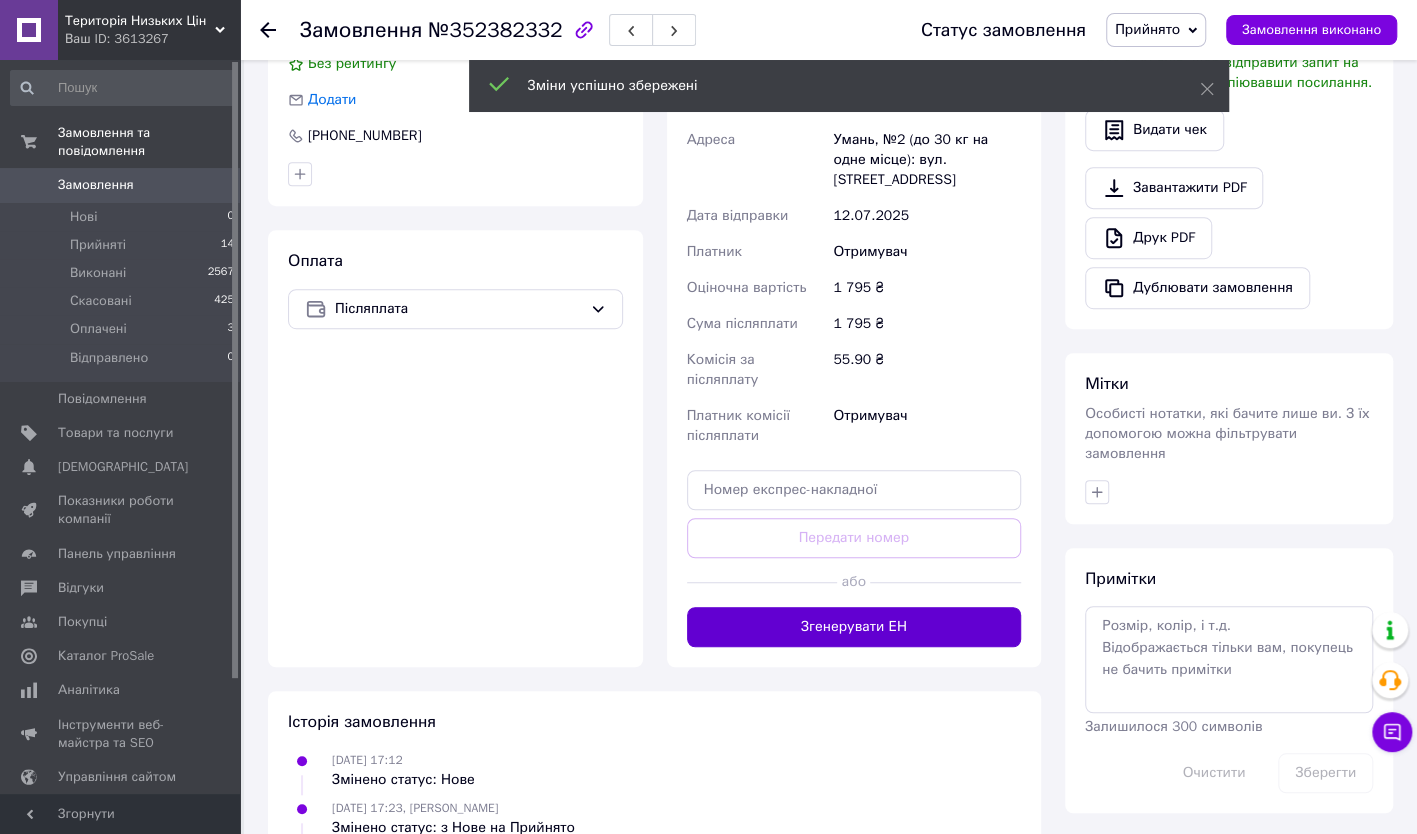 click on "Згенерувати ЕН" at bounding box center [854, 627] 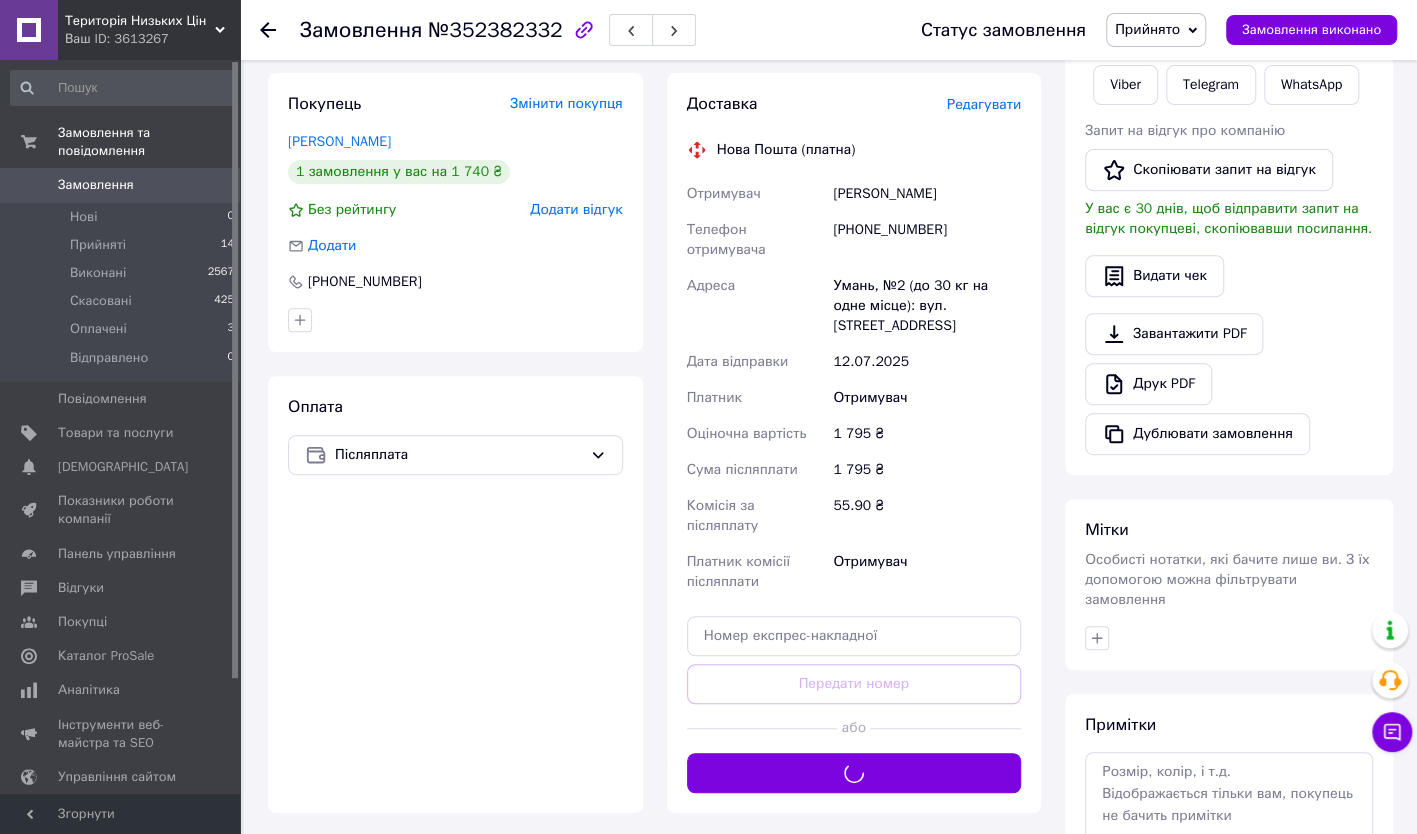 scroll, scrollTop: 300, scrollLeft: 0, axis: vertical 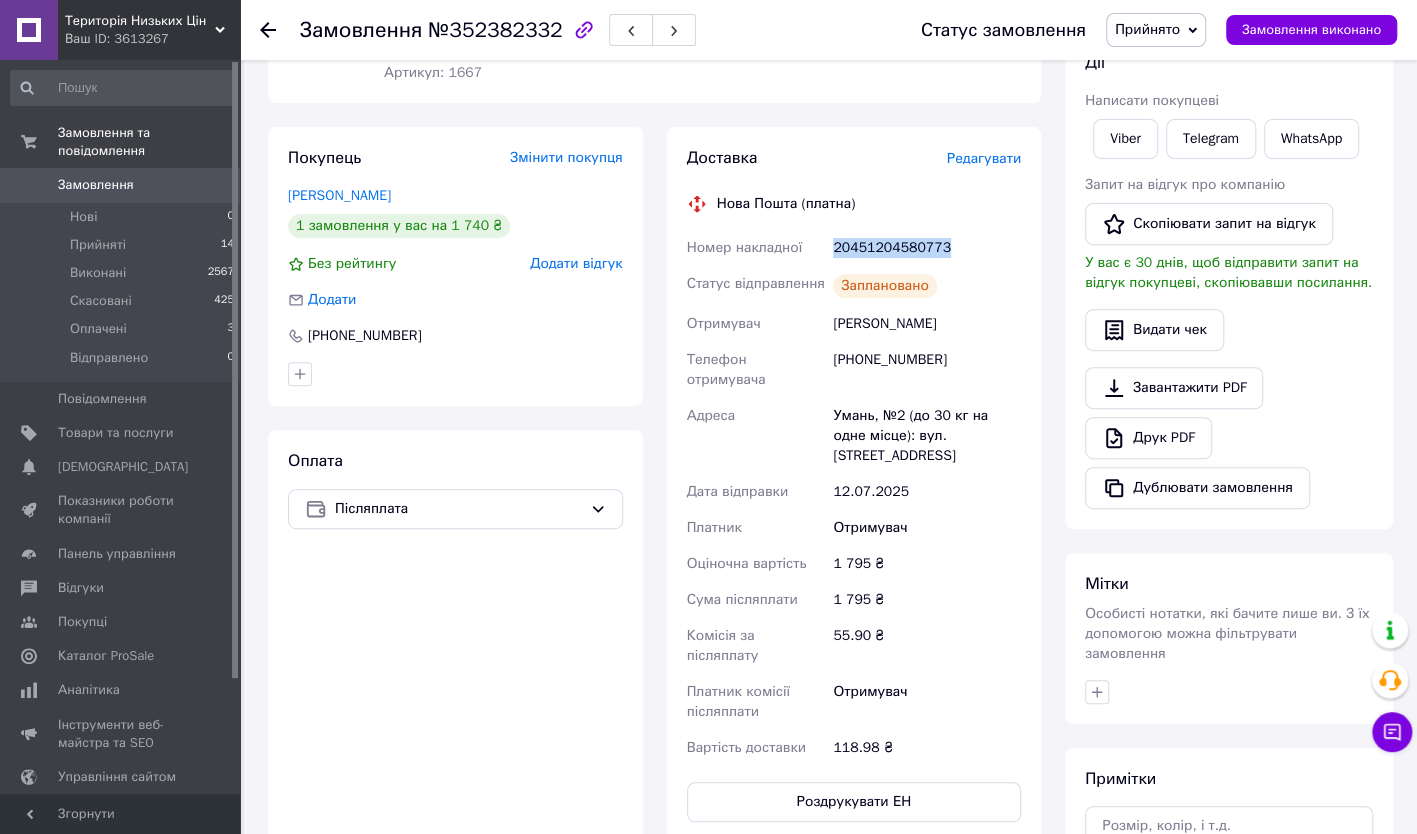drag, startPoint x: 948, startPoint y: 236, endPoint x: 834, endPoint y: 247, distance: 114.52947 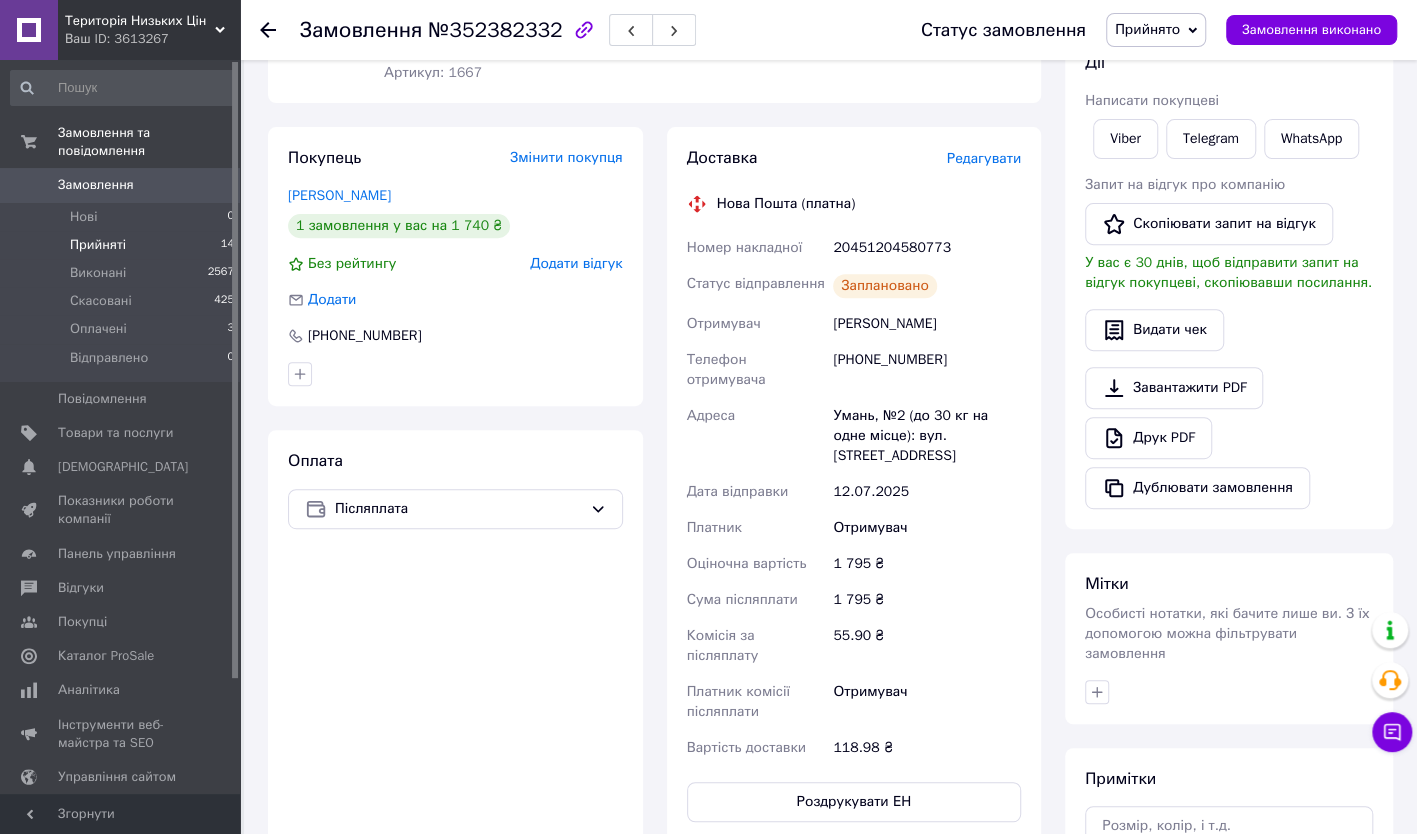 click on "Прийняті" at bounding box center (98, 245) 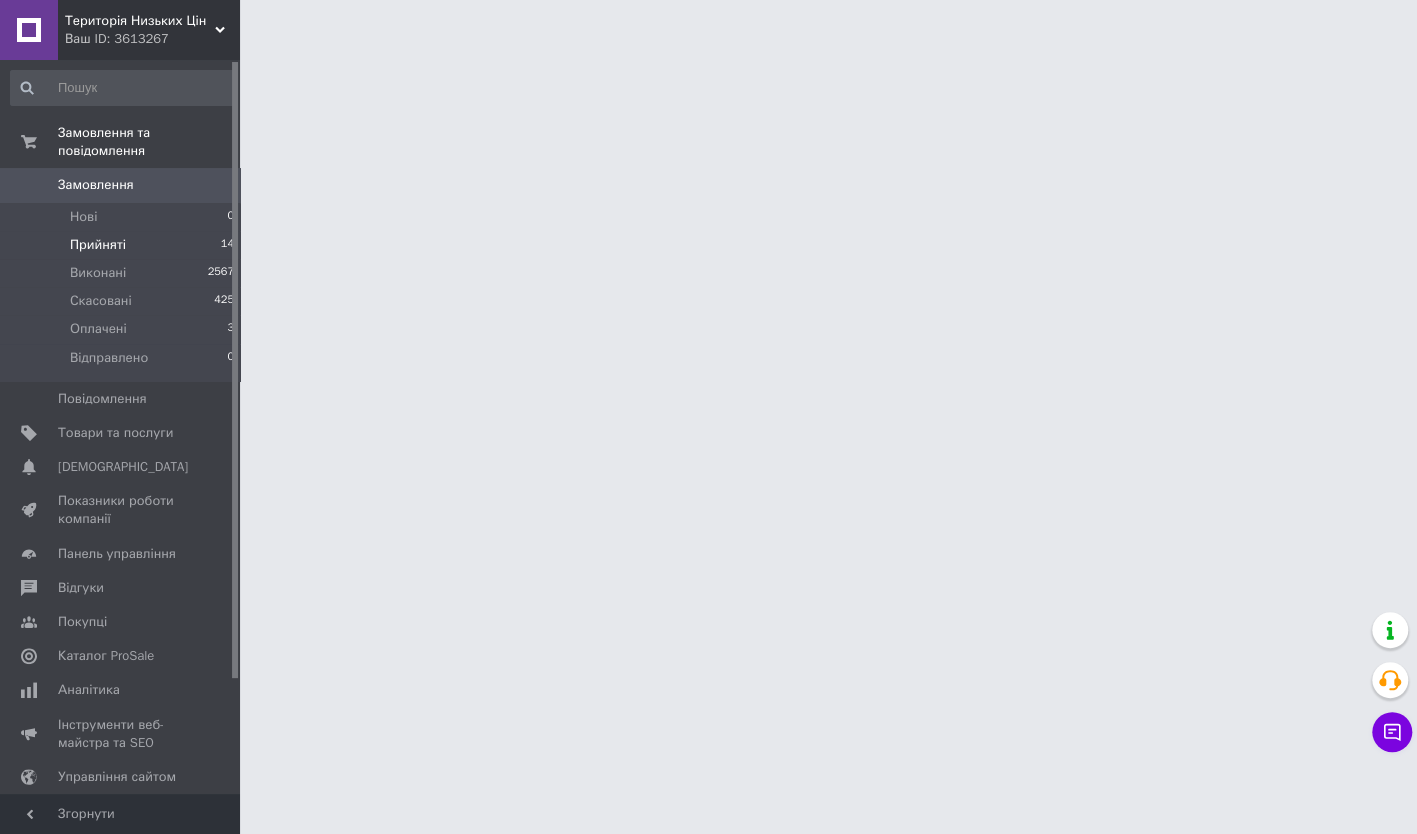 scroll, scrollTop: 0, scrollLeft: 0, axis: both 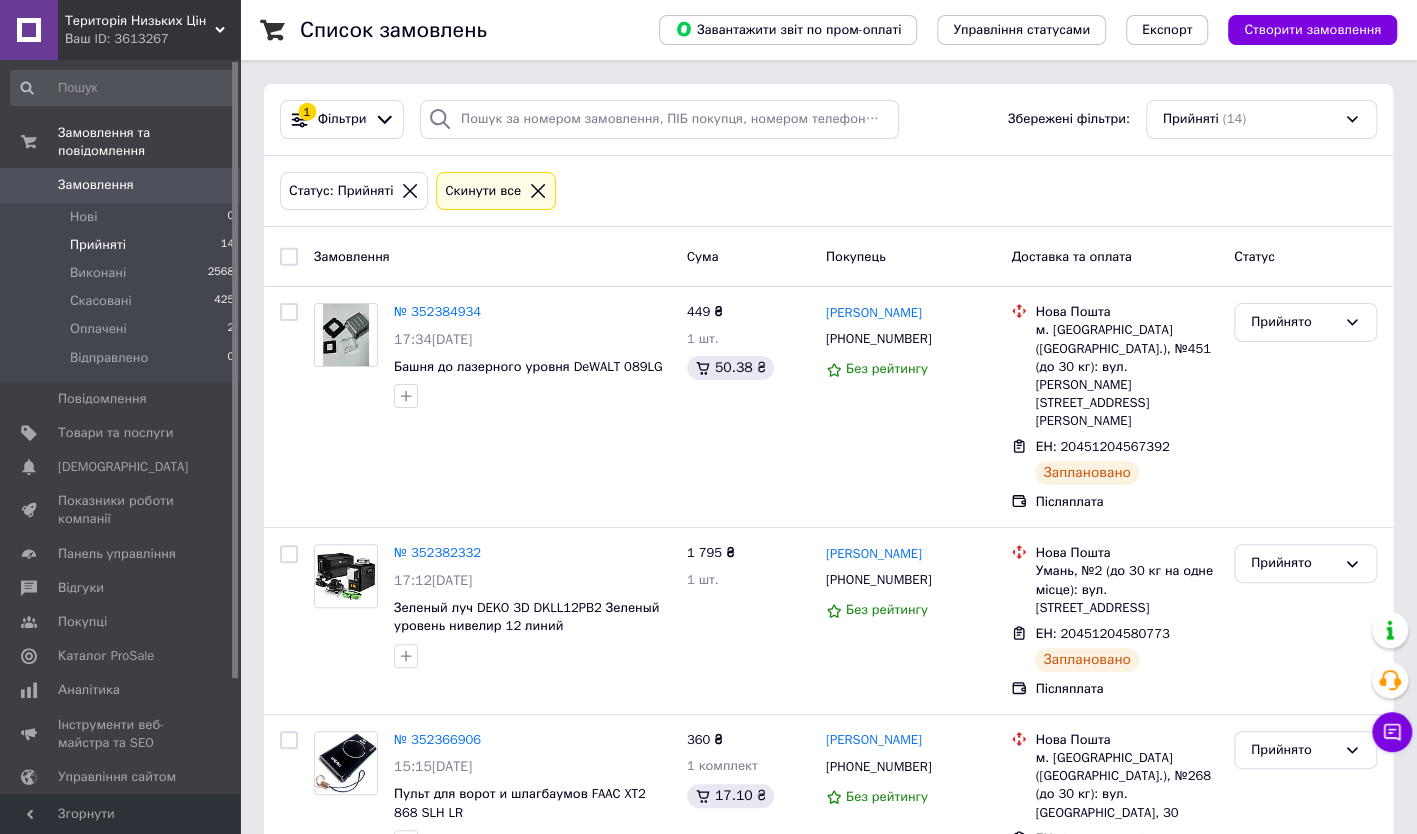 click on "Прийняті" at bounding box center (98, 245) 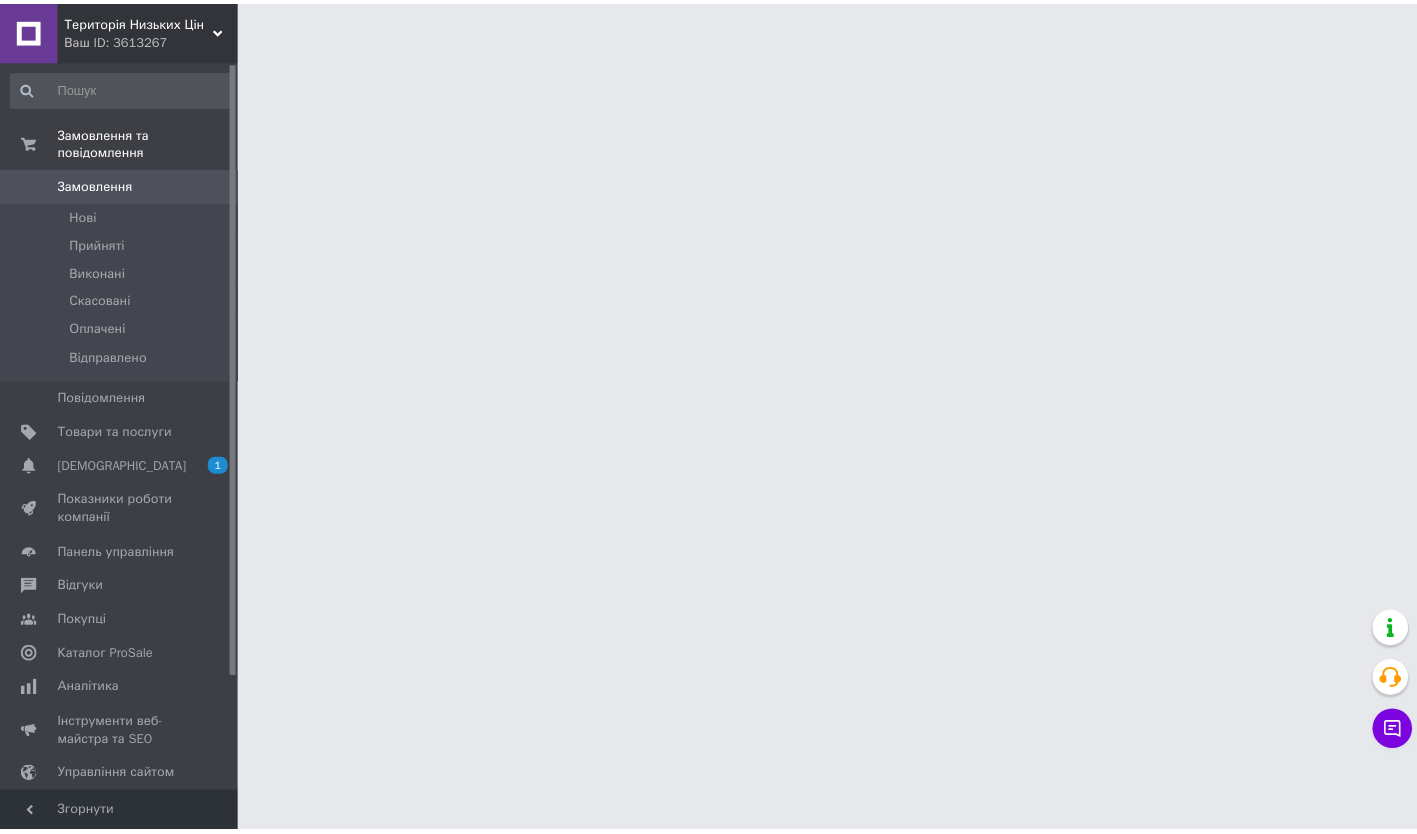 scroll, scrollTop: 0, scrollLeft: 0, axis: both 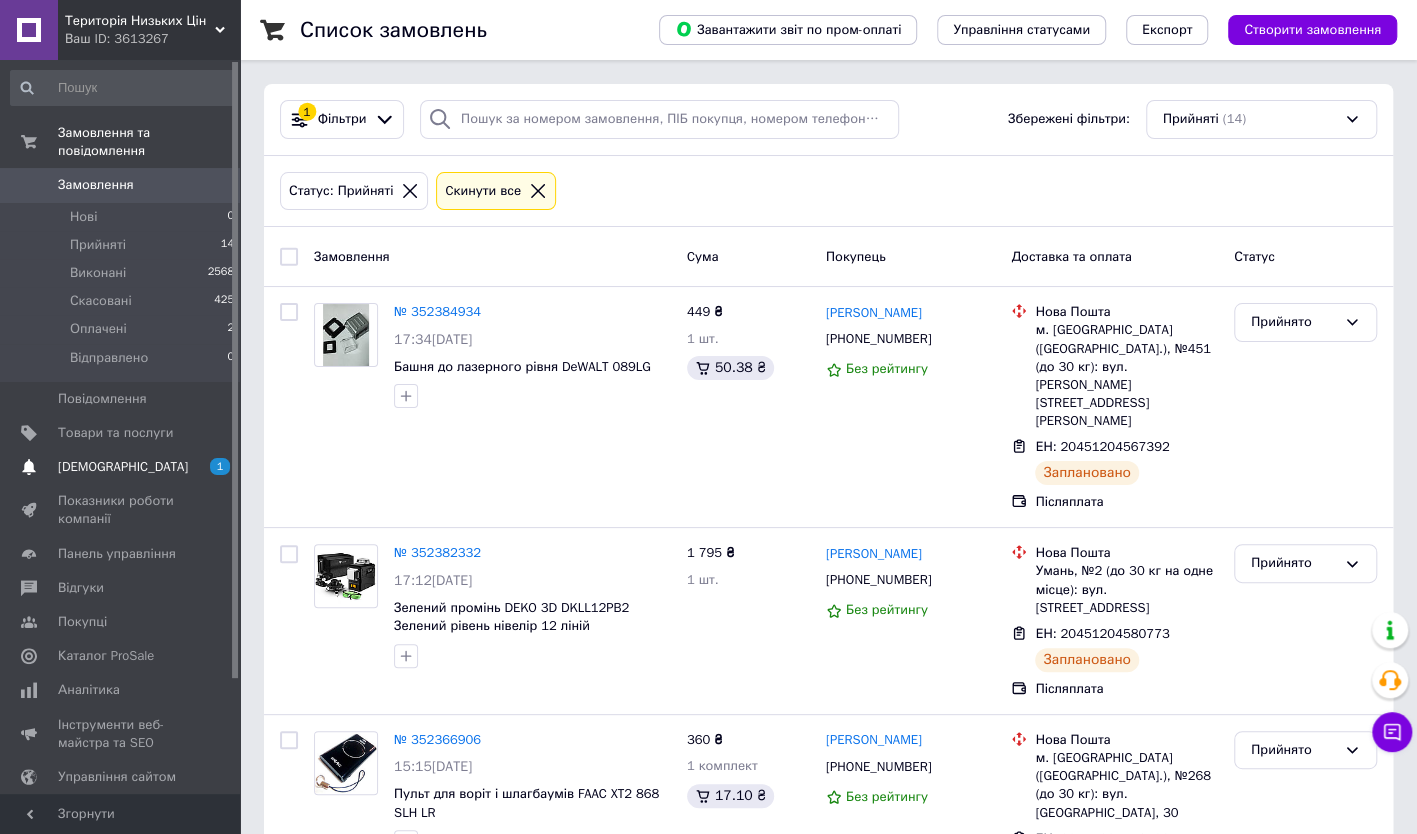 click on "[DEMOGRAPHIC_DATA]" at bounding box center [123, 467] 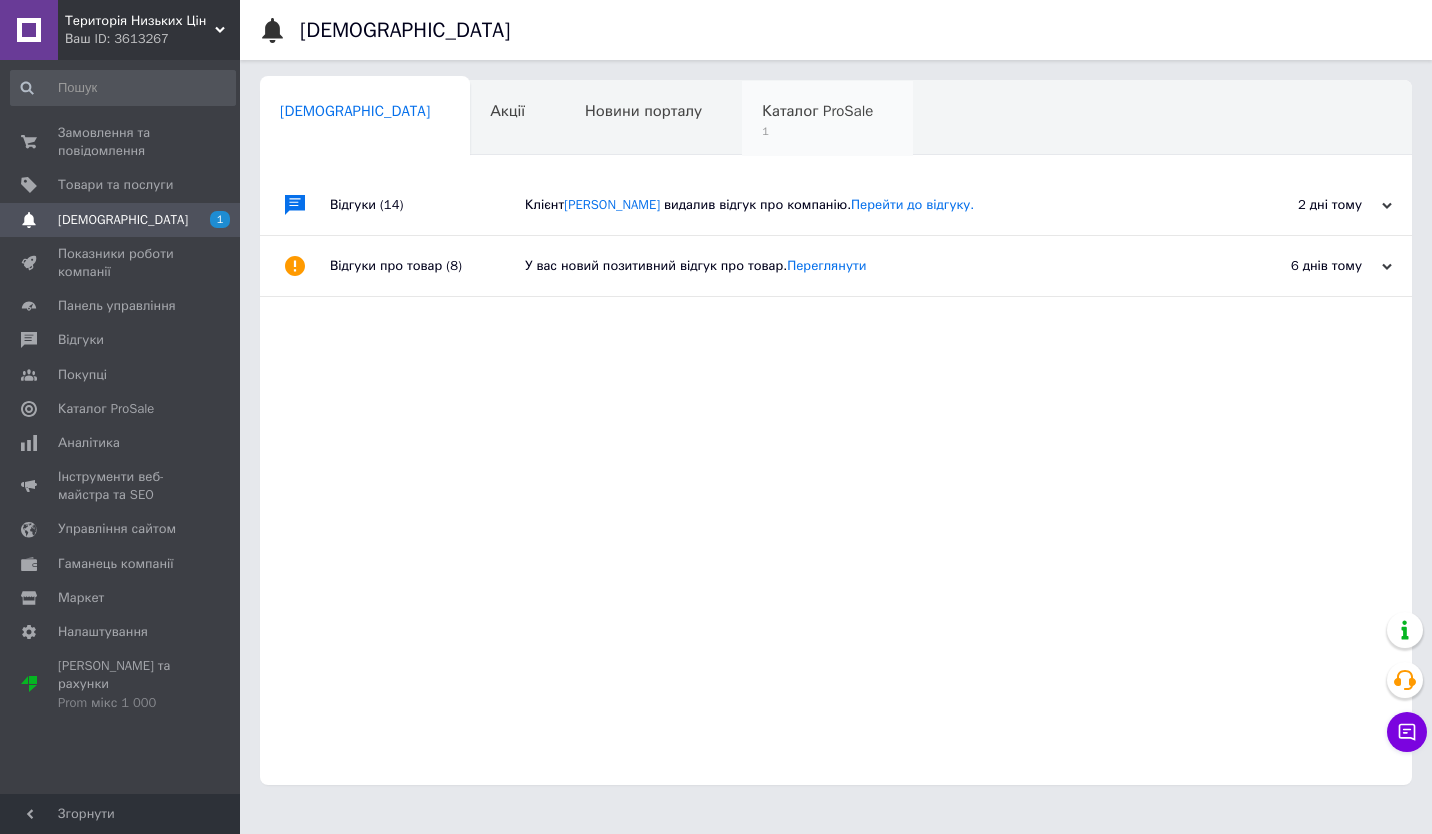 click on "1" at bounding box center [817, 131] 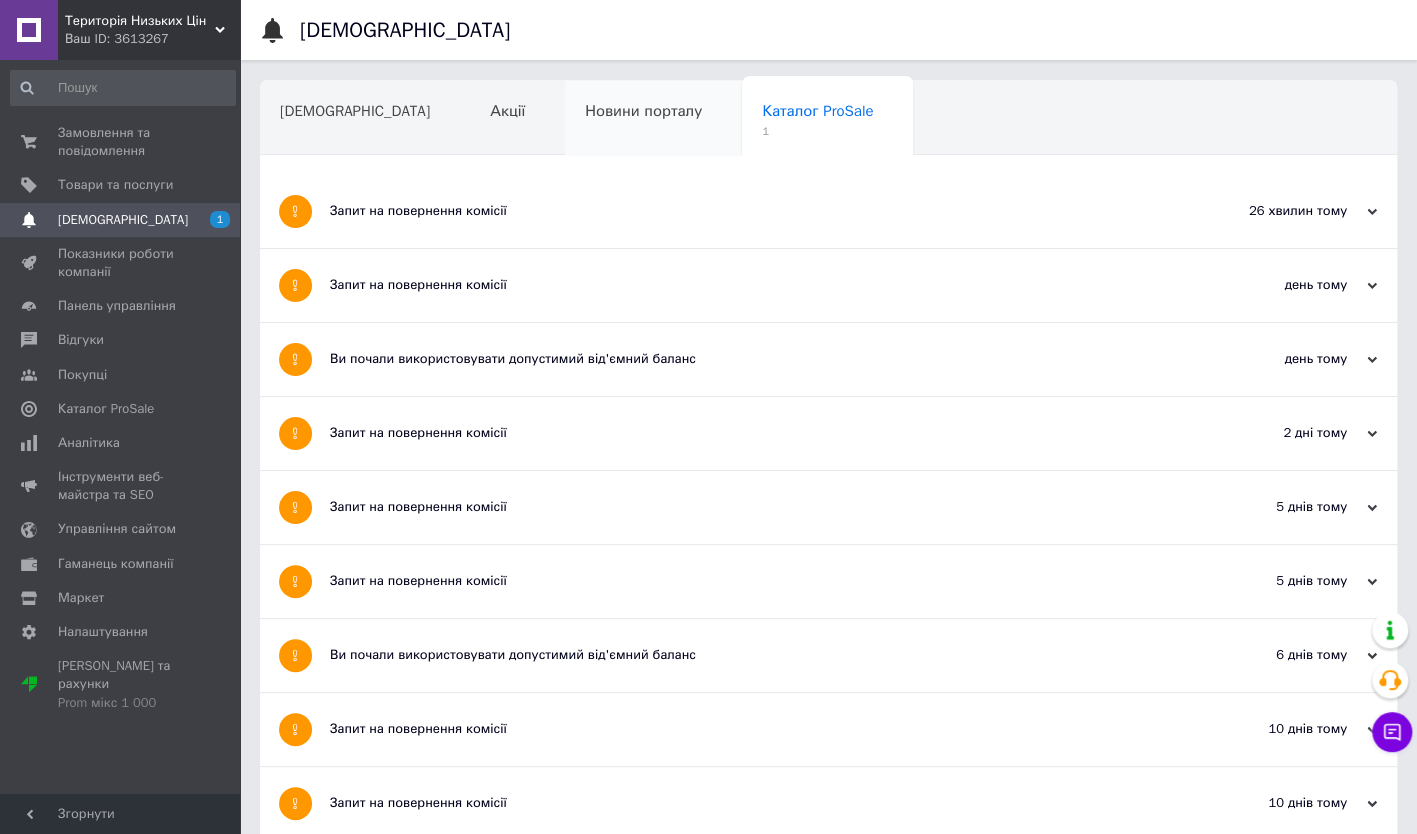 click on "Новини порталу" at bounding box center (643, 111) 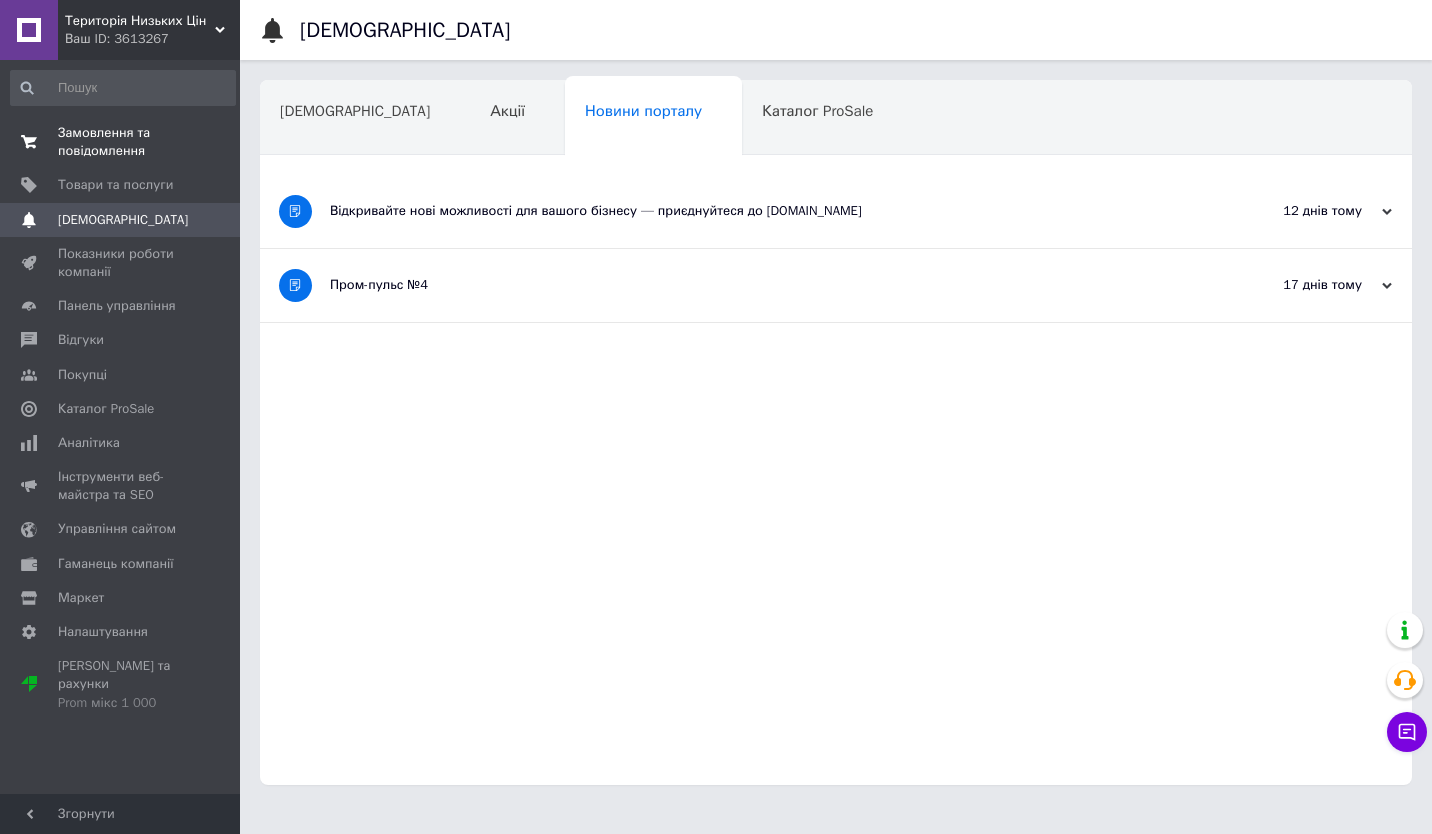 click on "Замовлення та повідомлення" at bounding box center [121, 142] 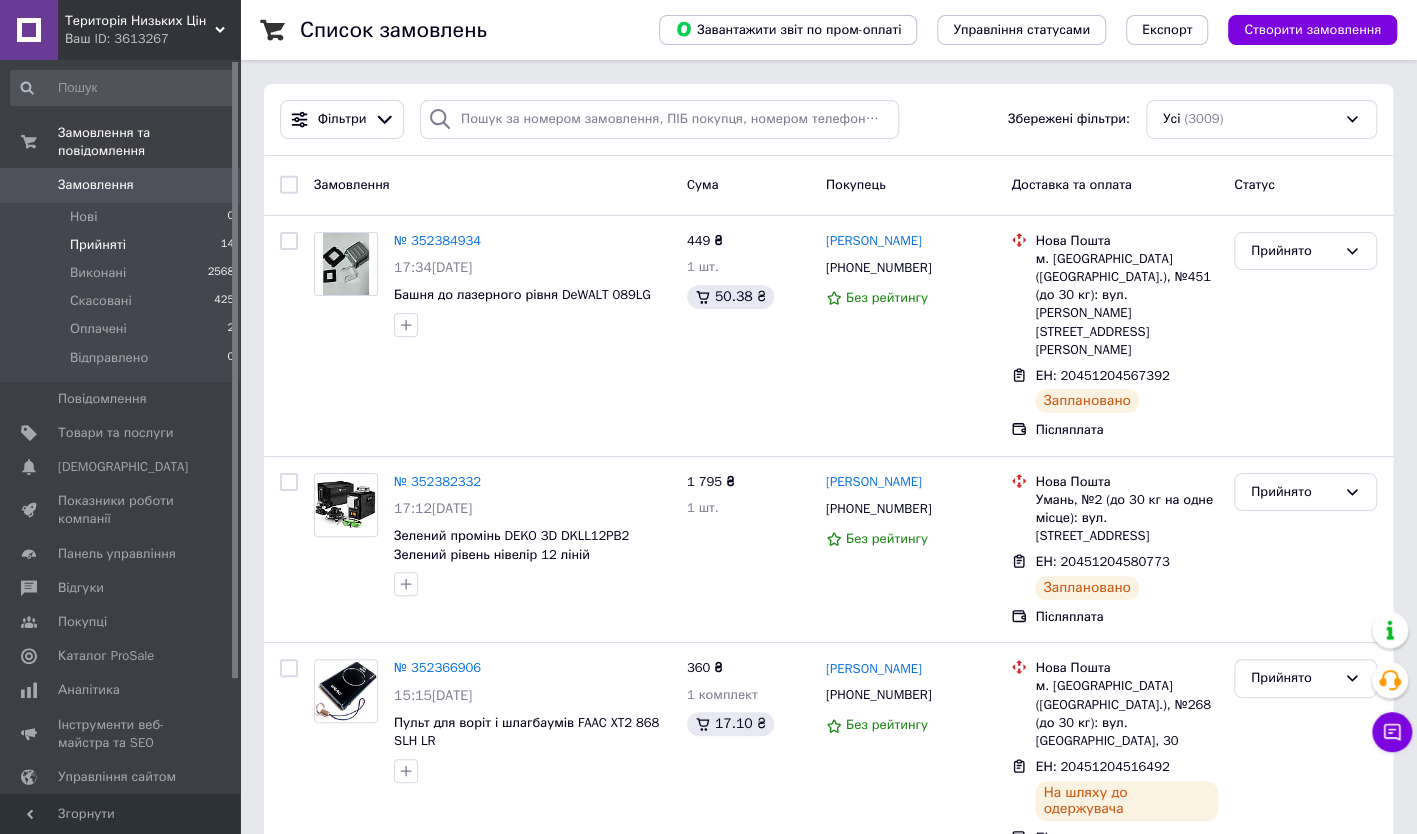 click on "Прийняті 14" at bounding box center [123, 245] 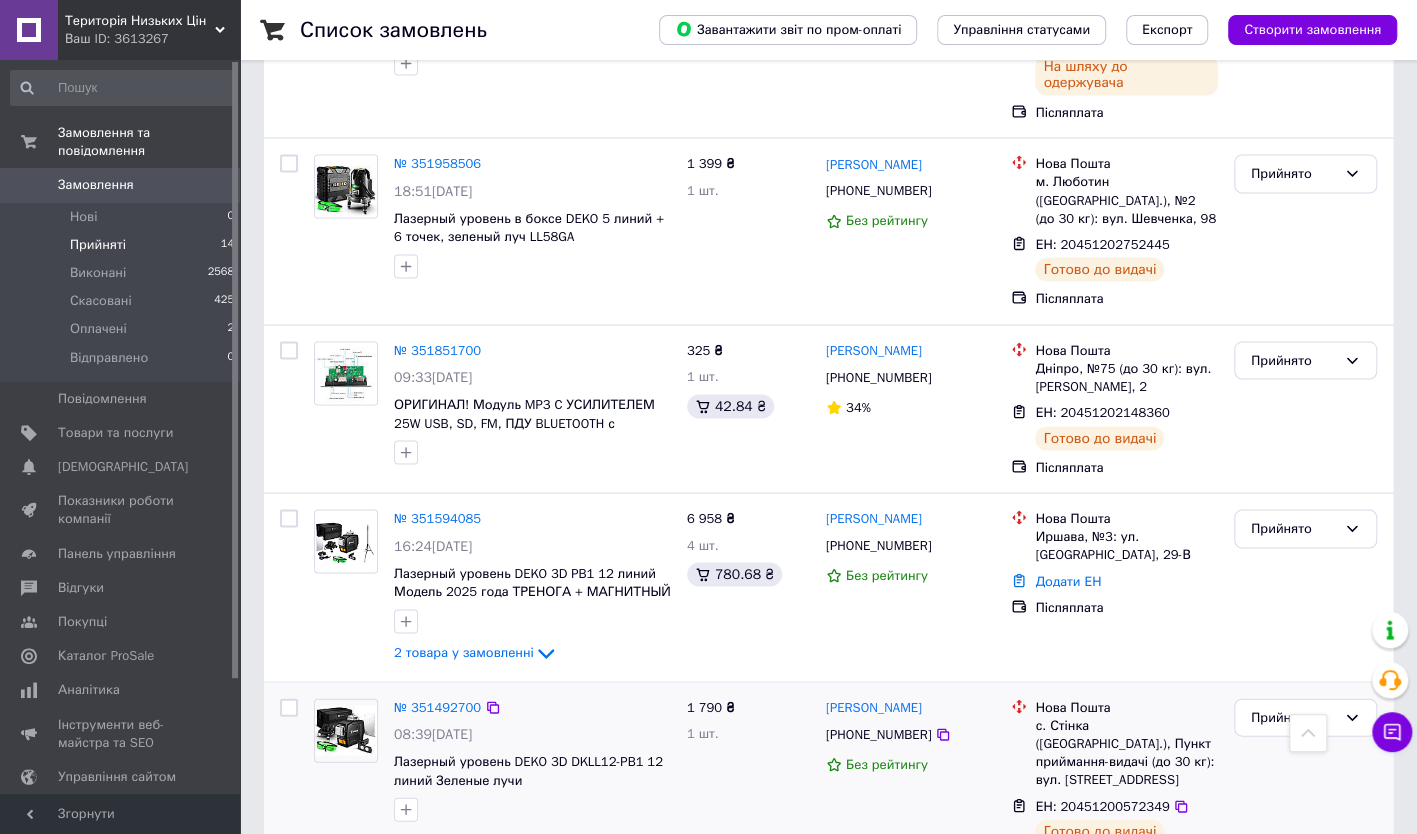 scroll, scrollTop: 2029, scrollLeft: 0, axis: vertical 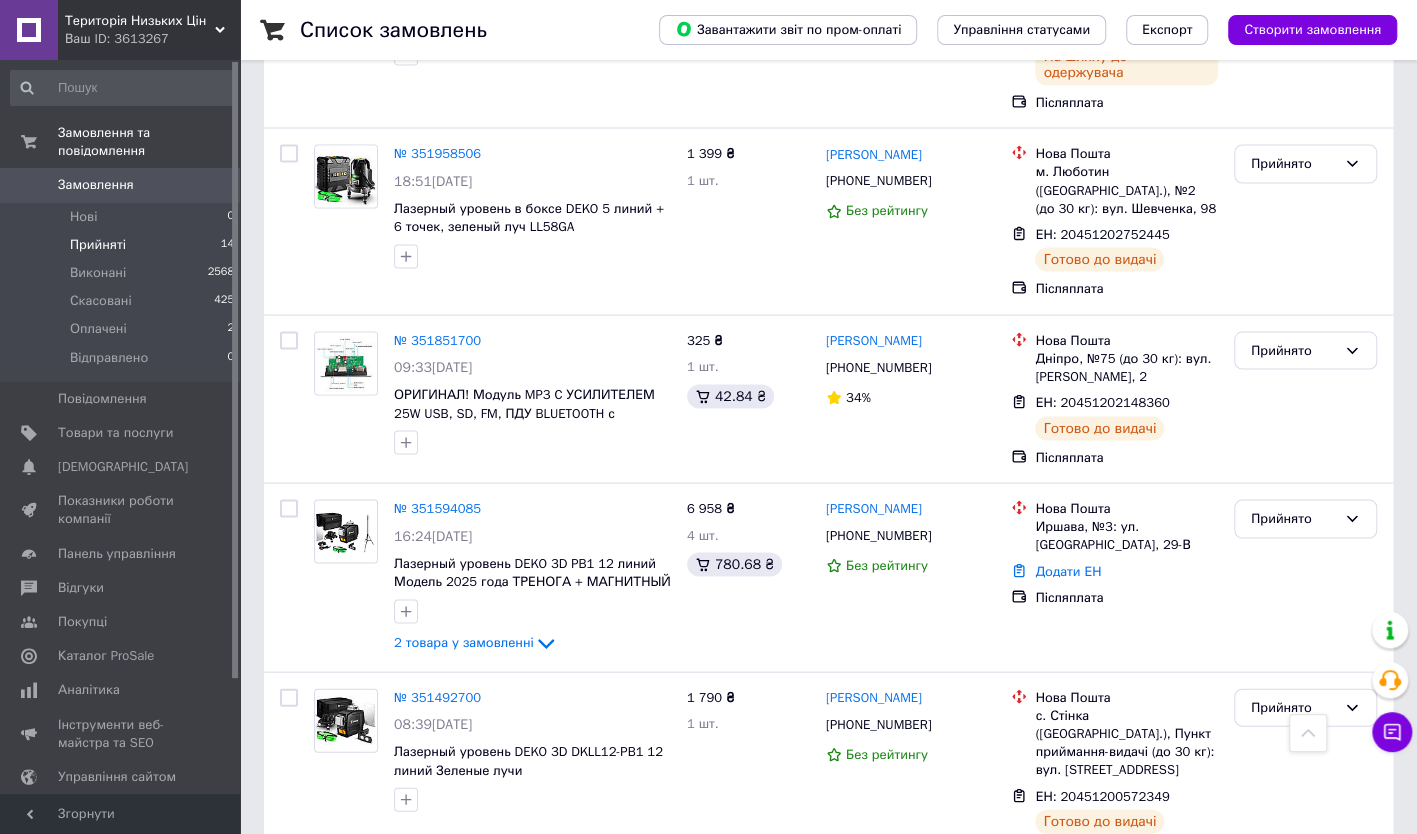 click on "[PERSON_NAME]" at bounding box center [874, 902] 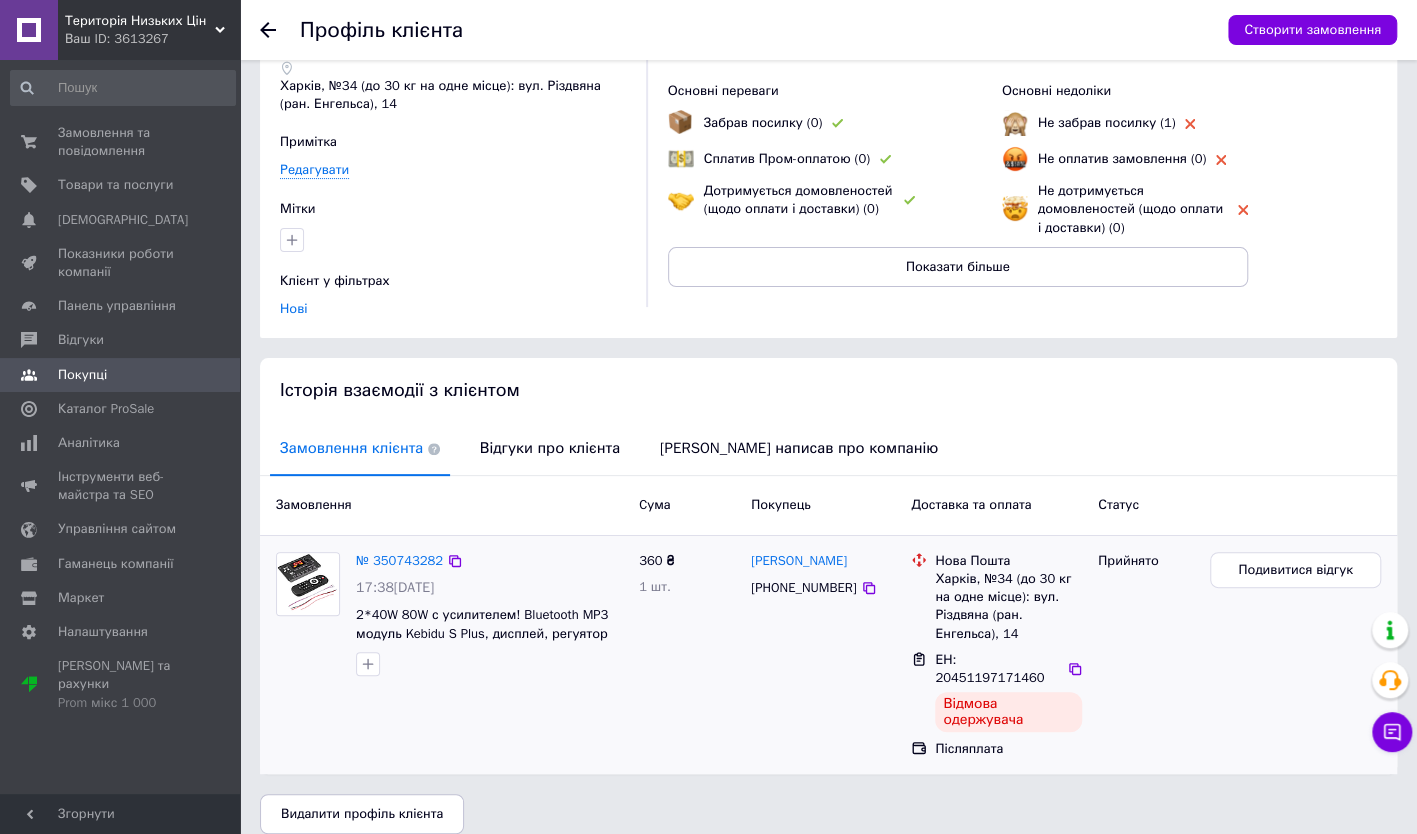 scroll, scrollTop: 129, scrollLeft: 0, axis: vertical 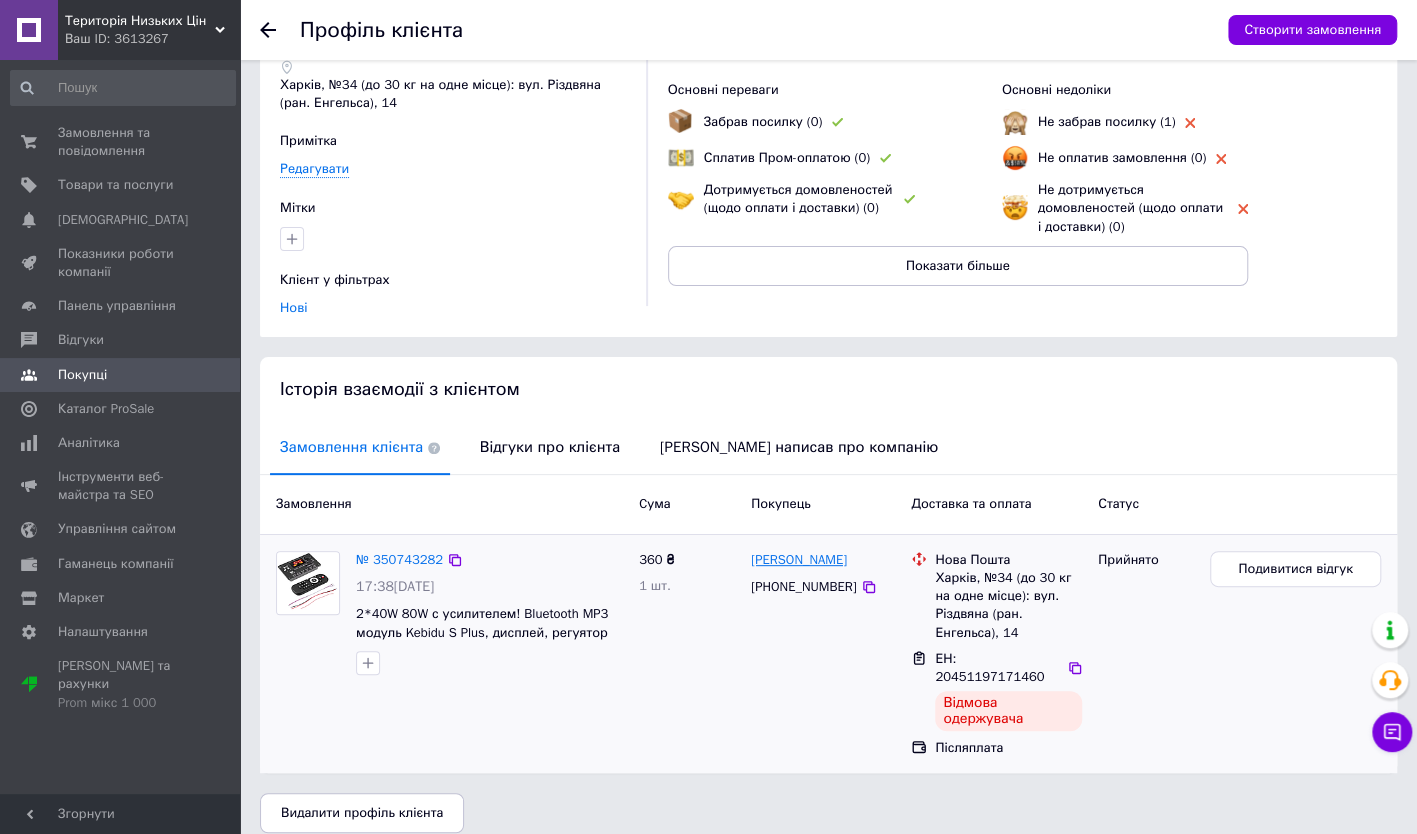 click on "[PERSON_NAME]" at bounding box center [799, 560] 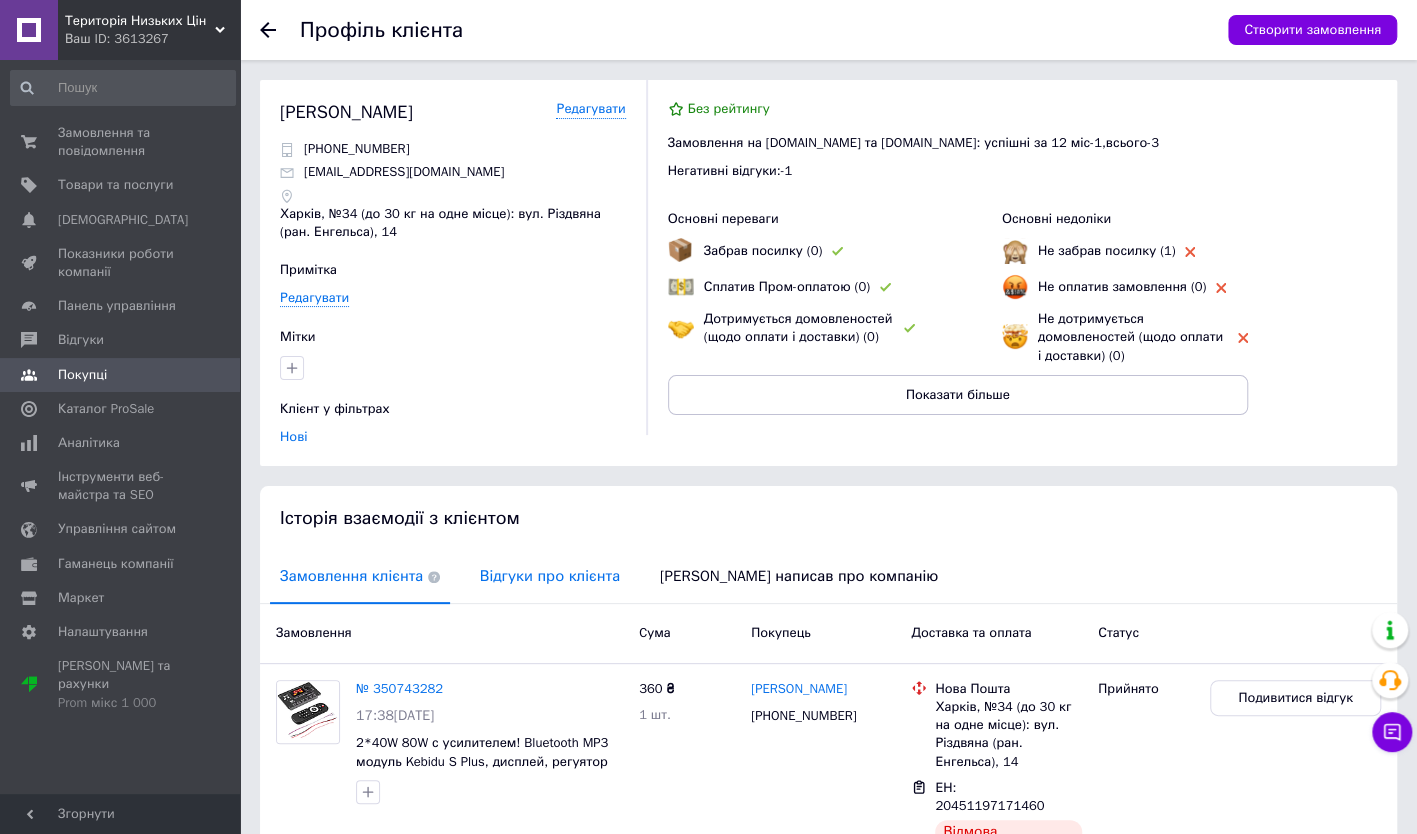 click on "Відгуки про клієнта" at bounding box center [550, 576] 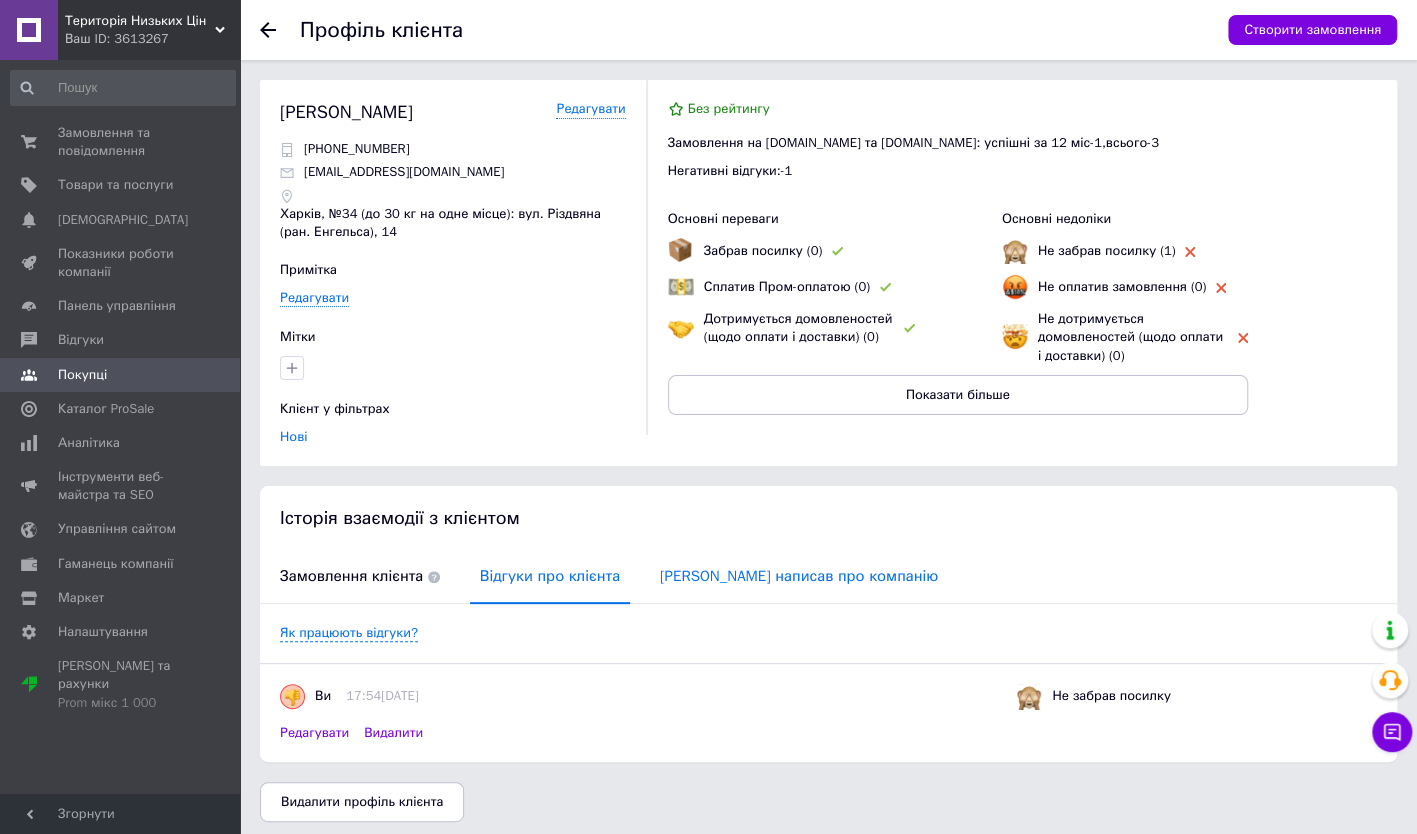 click on "Клієнт написав про компанію" at bounding box center (799, 576) 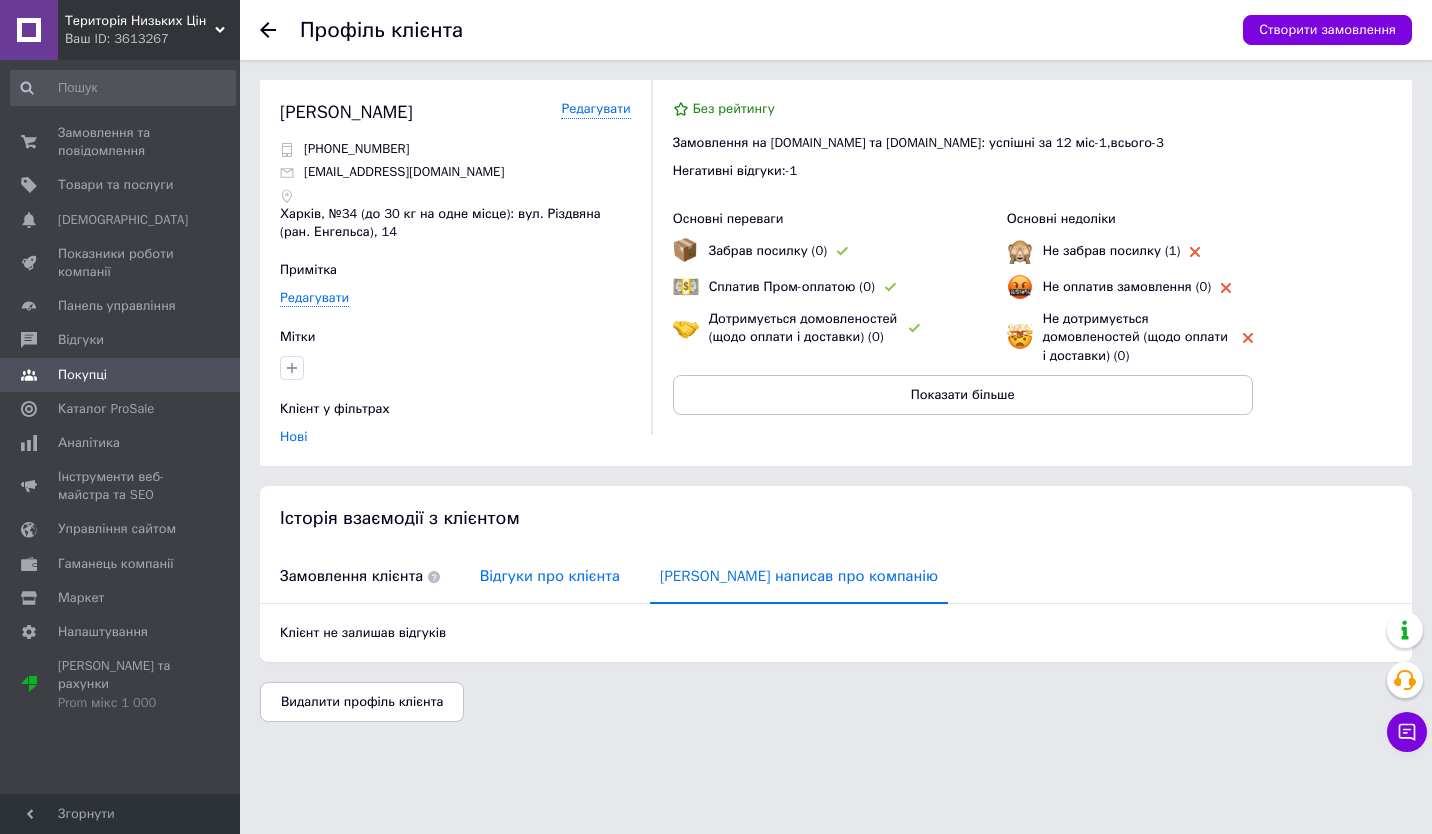 click on "Відгуки про клієнта" at bounding box center [550, 576] 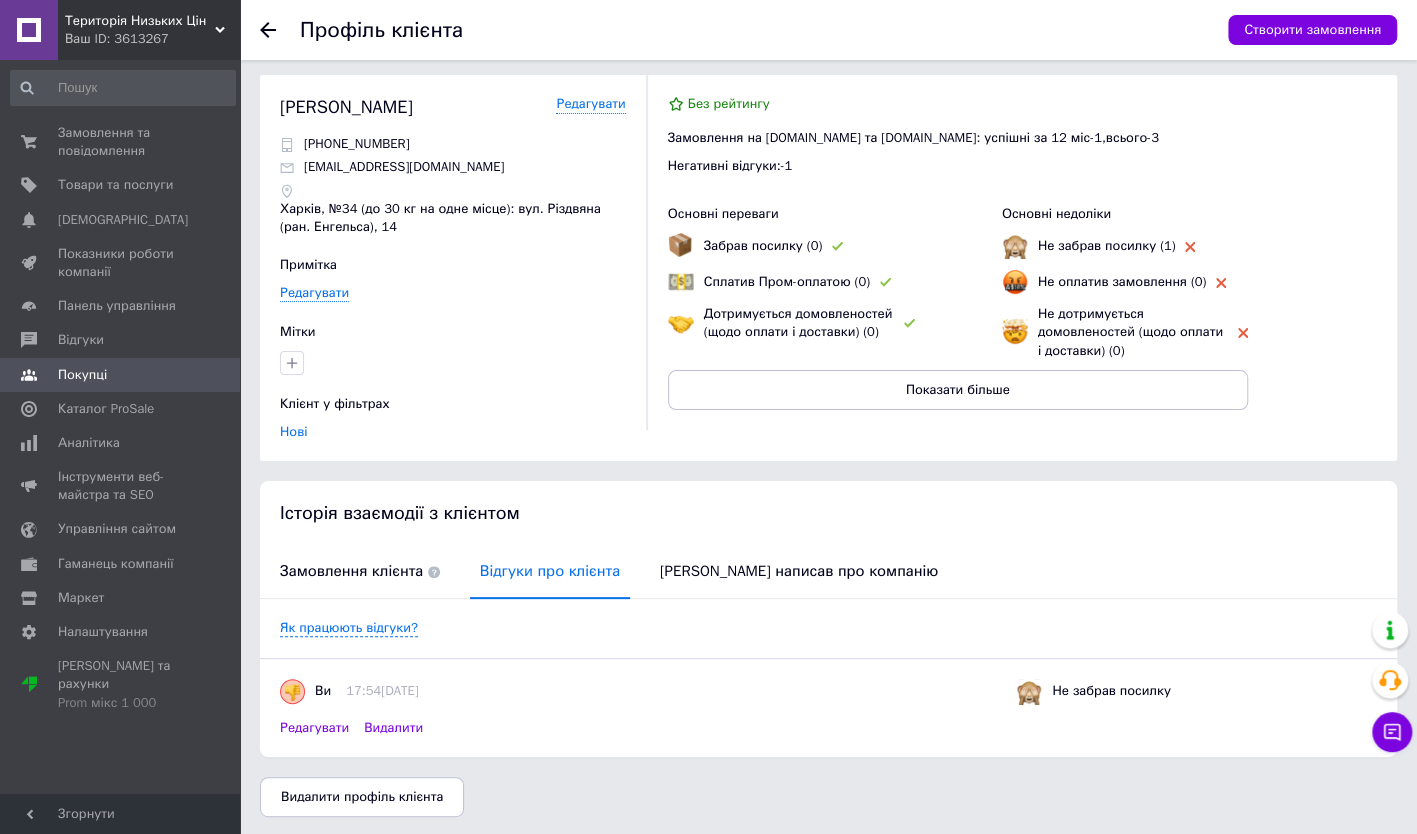 scroll, scrollTop: 7, scrollLeft: 0, axis: vertical 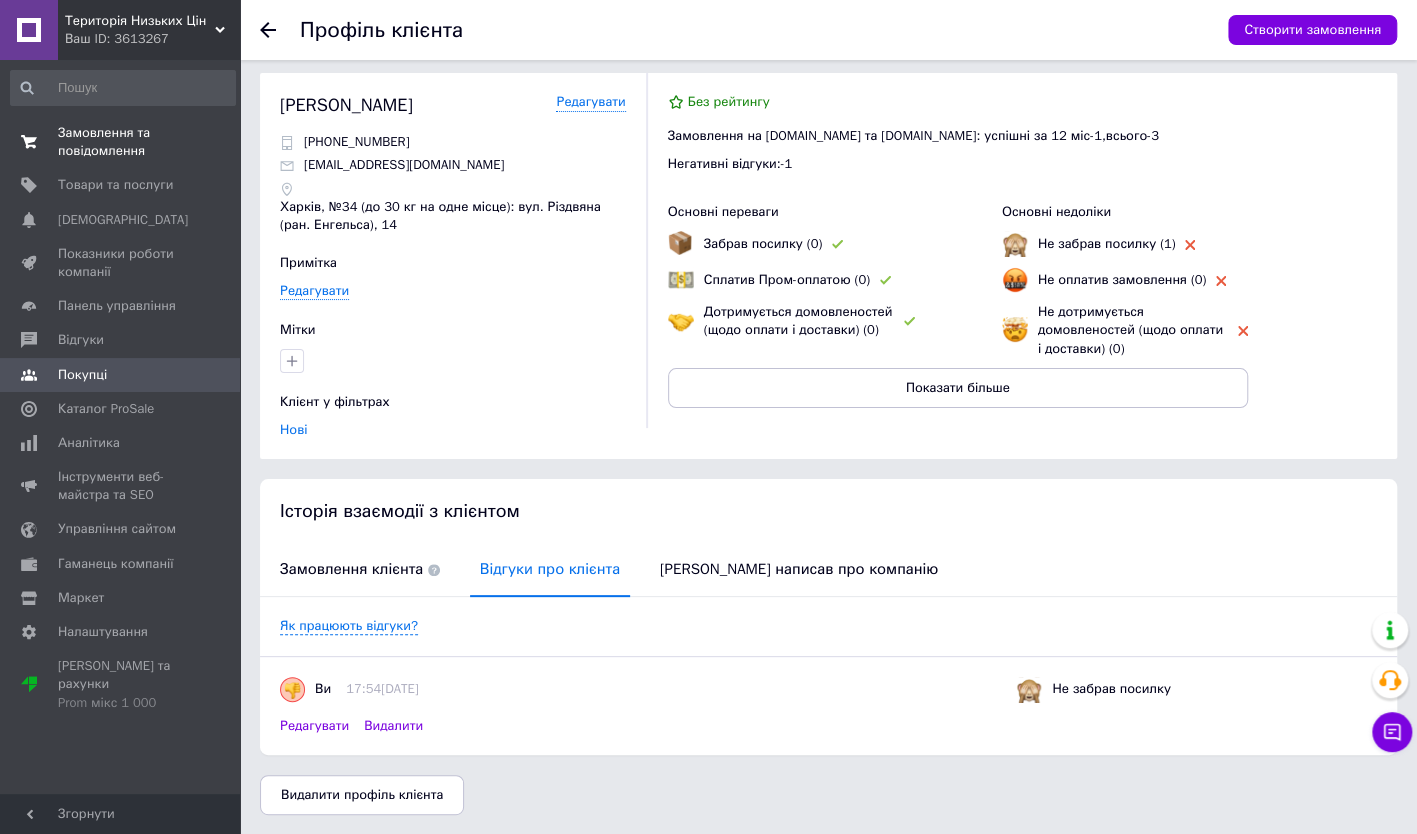click at bounding box center (29, 142) 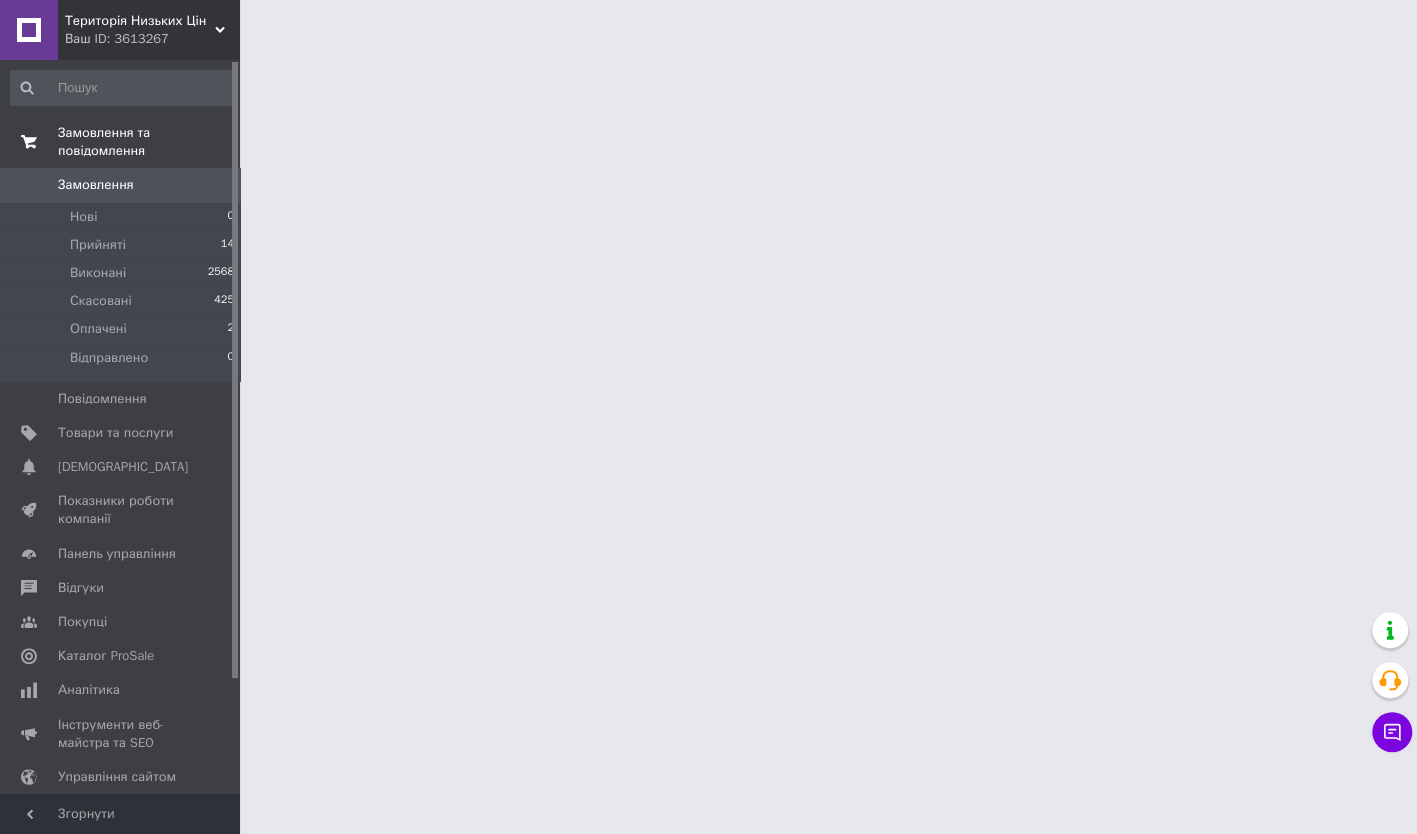scroll, scrollTop: 0, scrollLeft: 0, axis: both 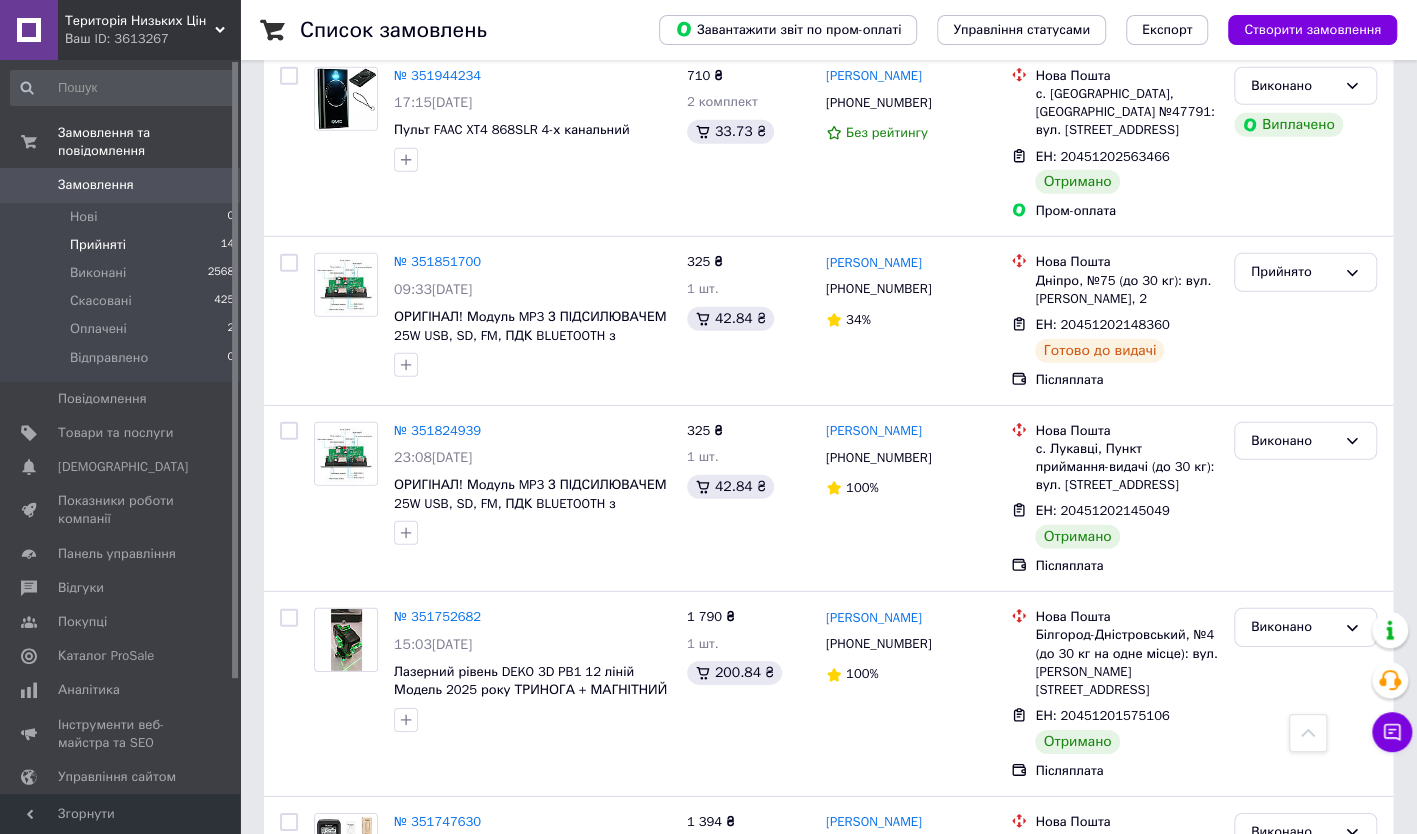 click on "Прийняті 14" at bounding box center [123, 245] 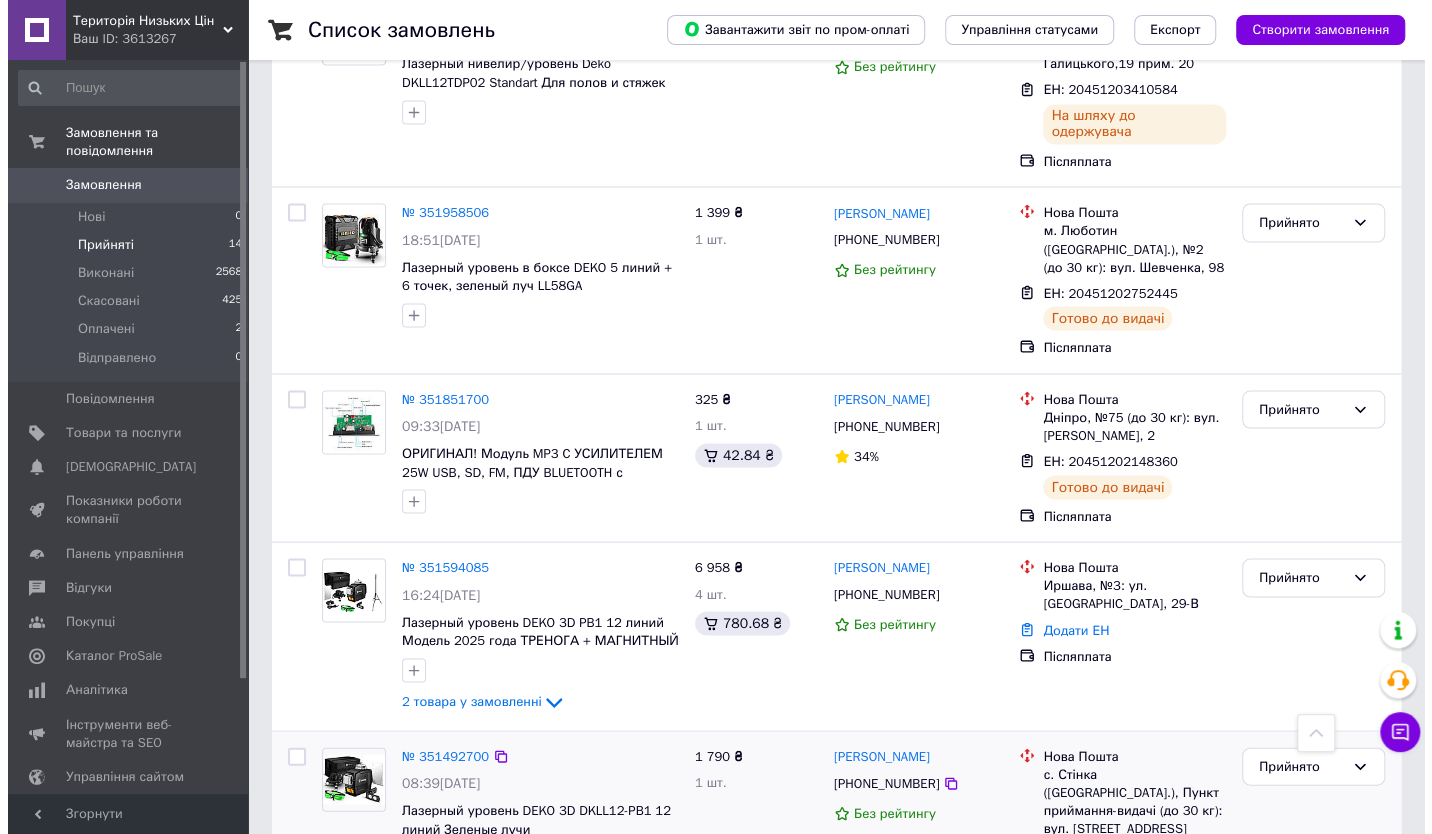 scroll, scrollTop: 2029, scrollLeft: 0, axis: vertical 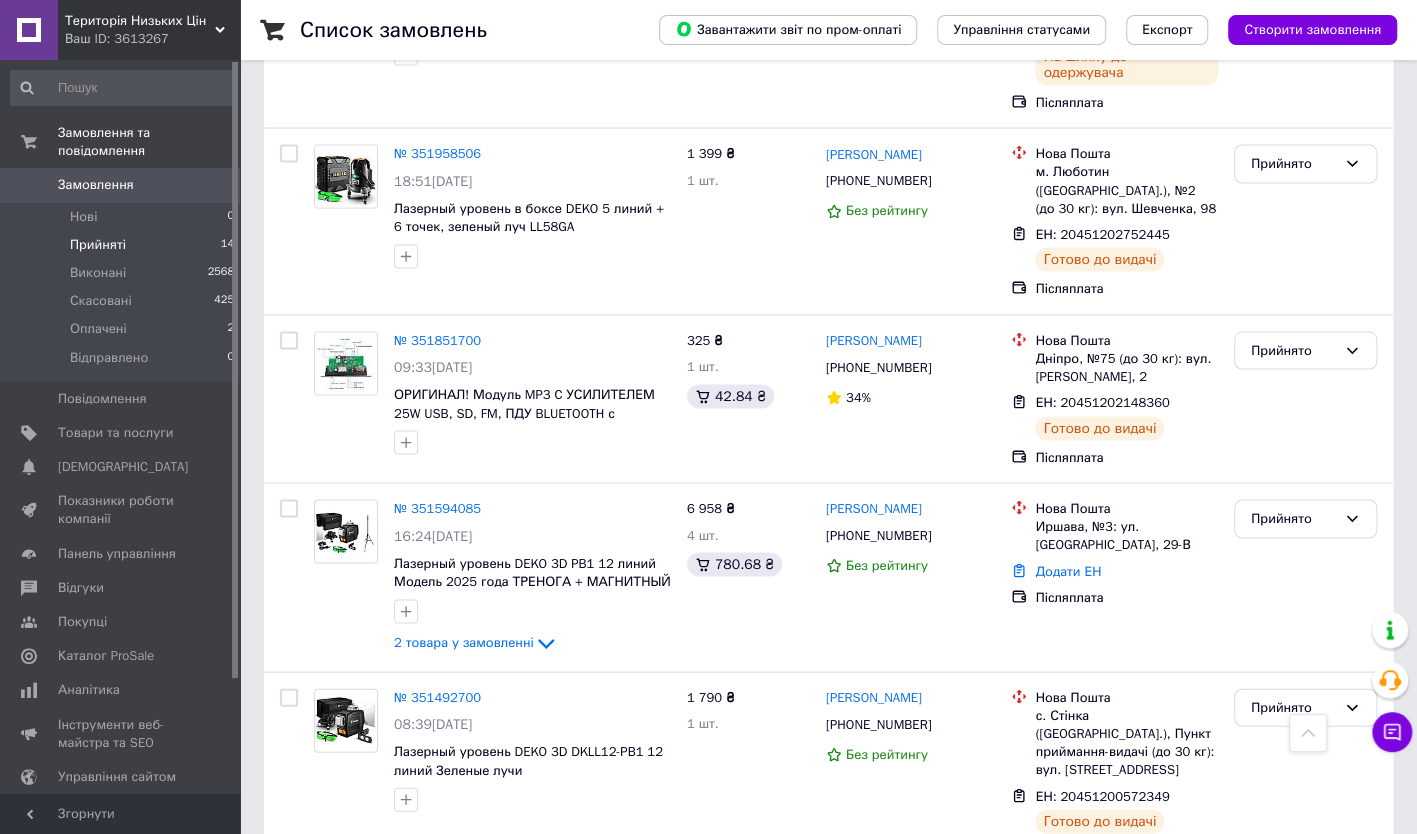 click on "Прийнято" at bounding box center (1293, 911) 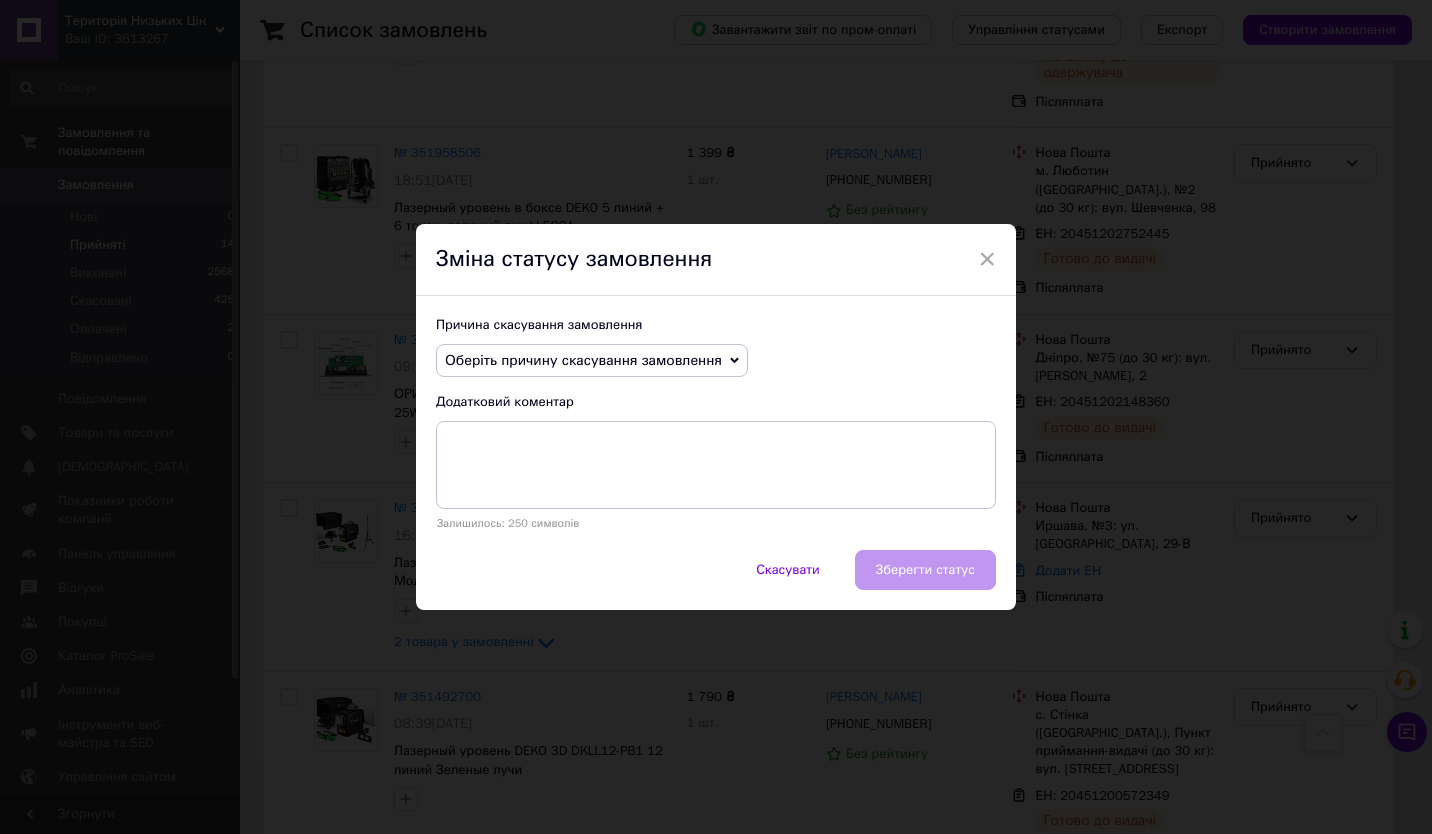 click on "Оберіть причину скасування замовлення" at bounding box center (583, 360) 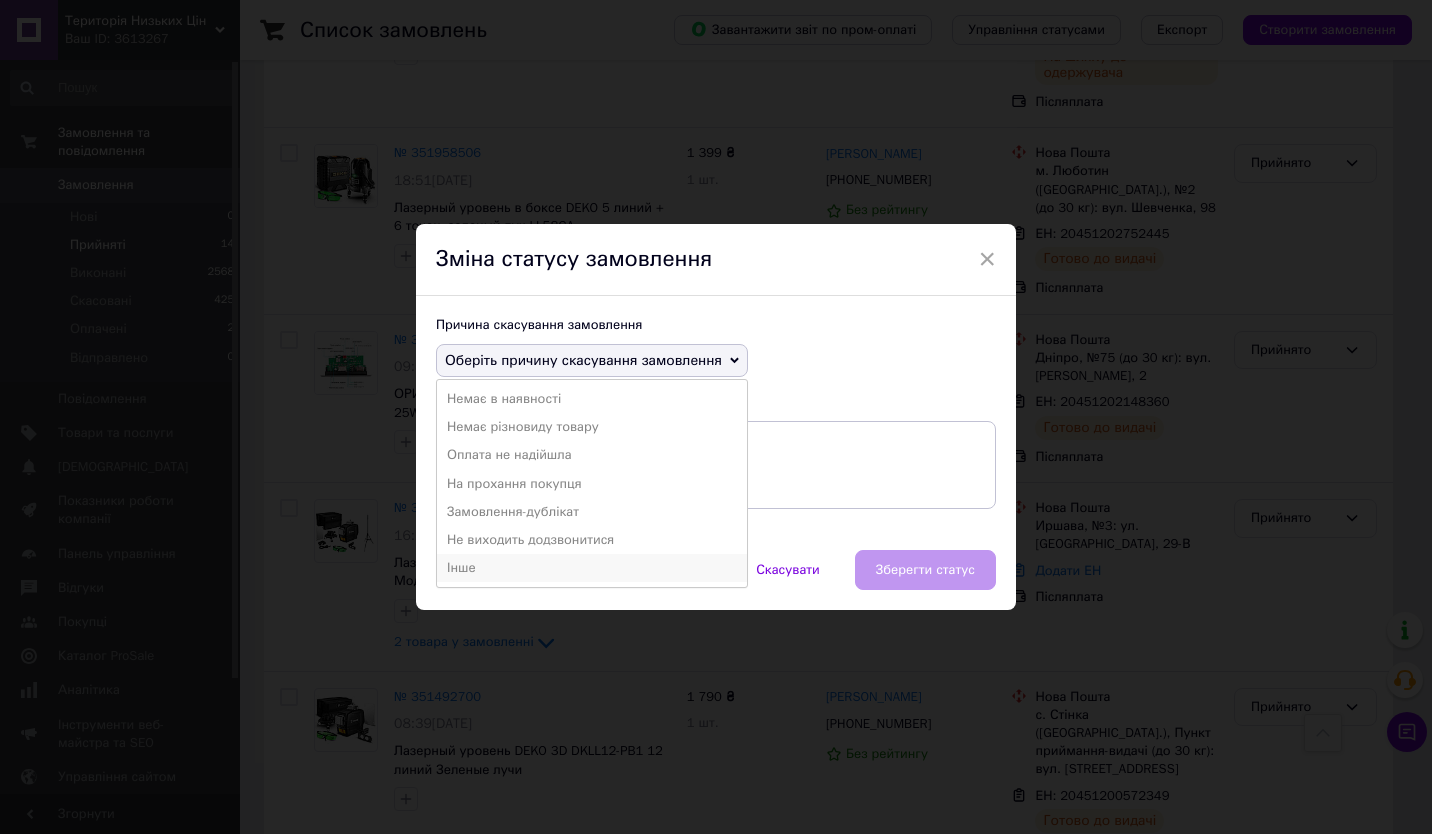 click on "Інше" at bounding box center (592, 568) 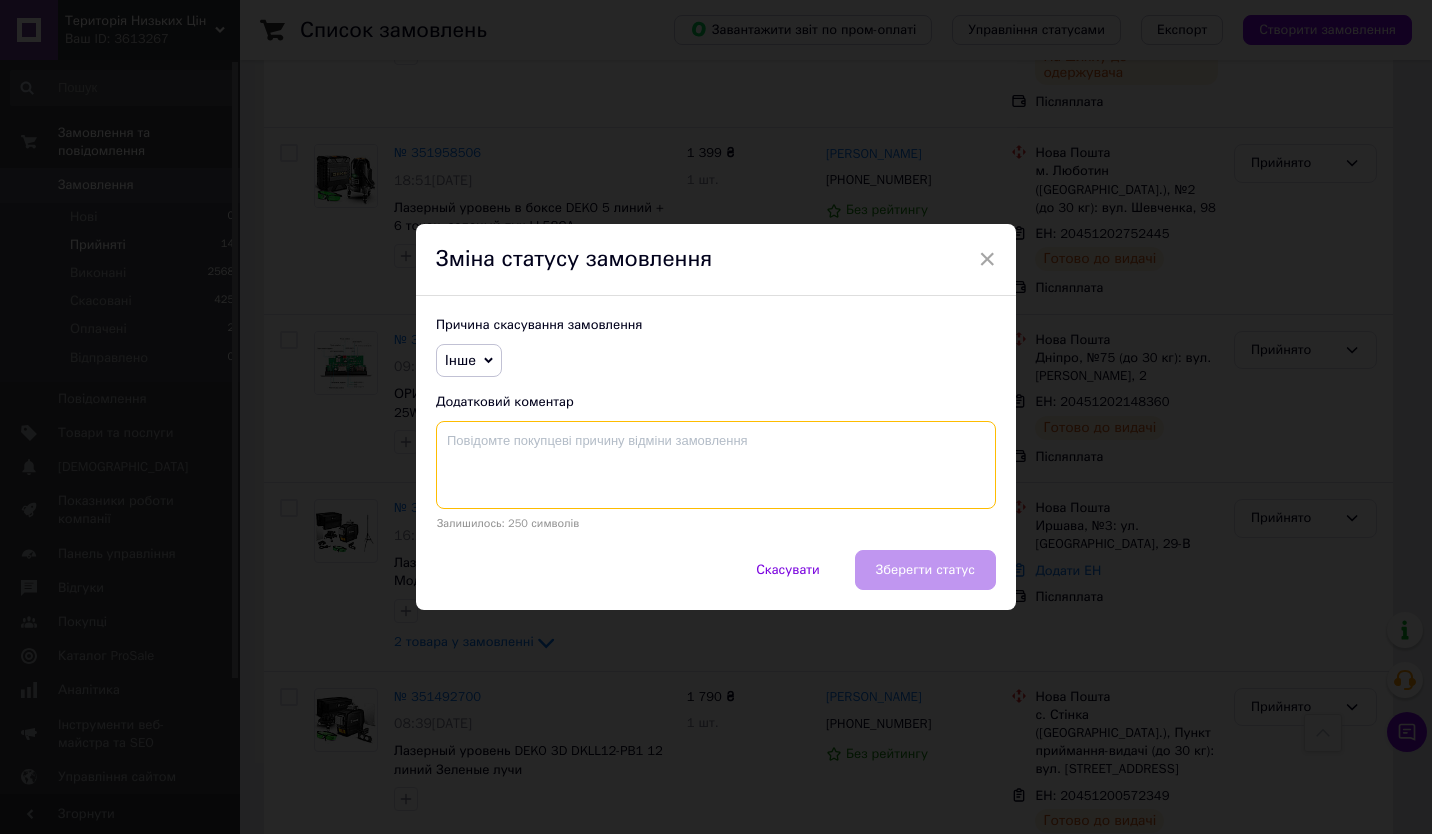 click at bounding box center (716, 465) 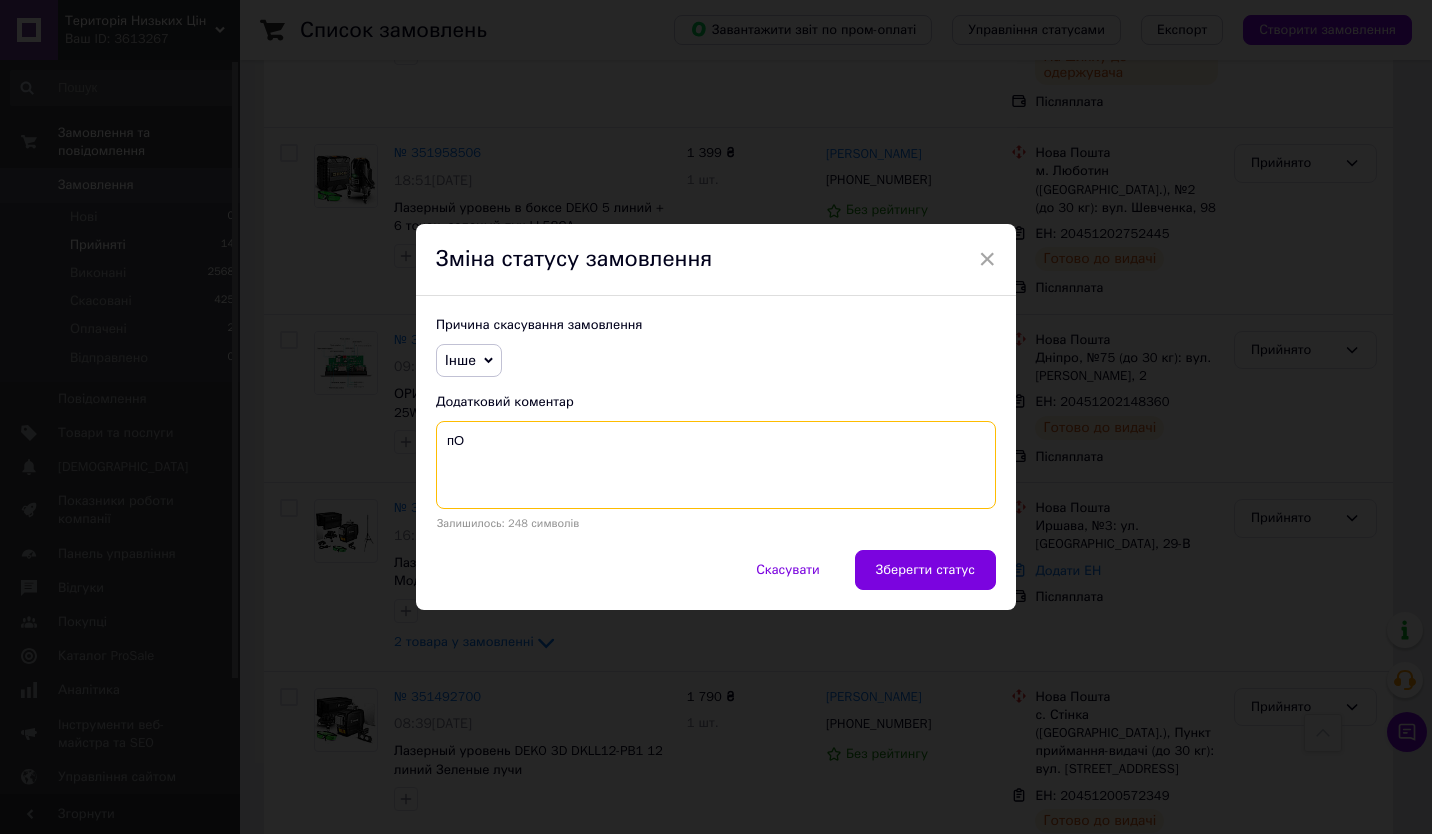type on "п" 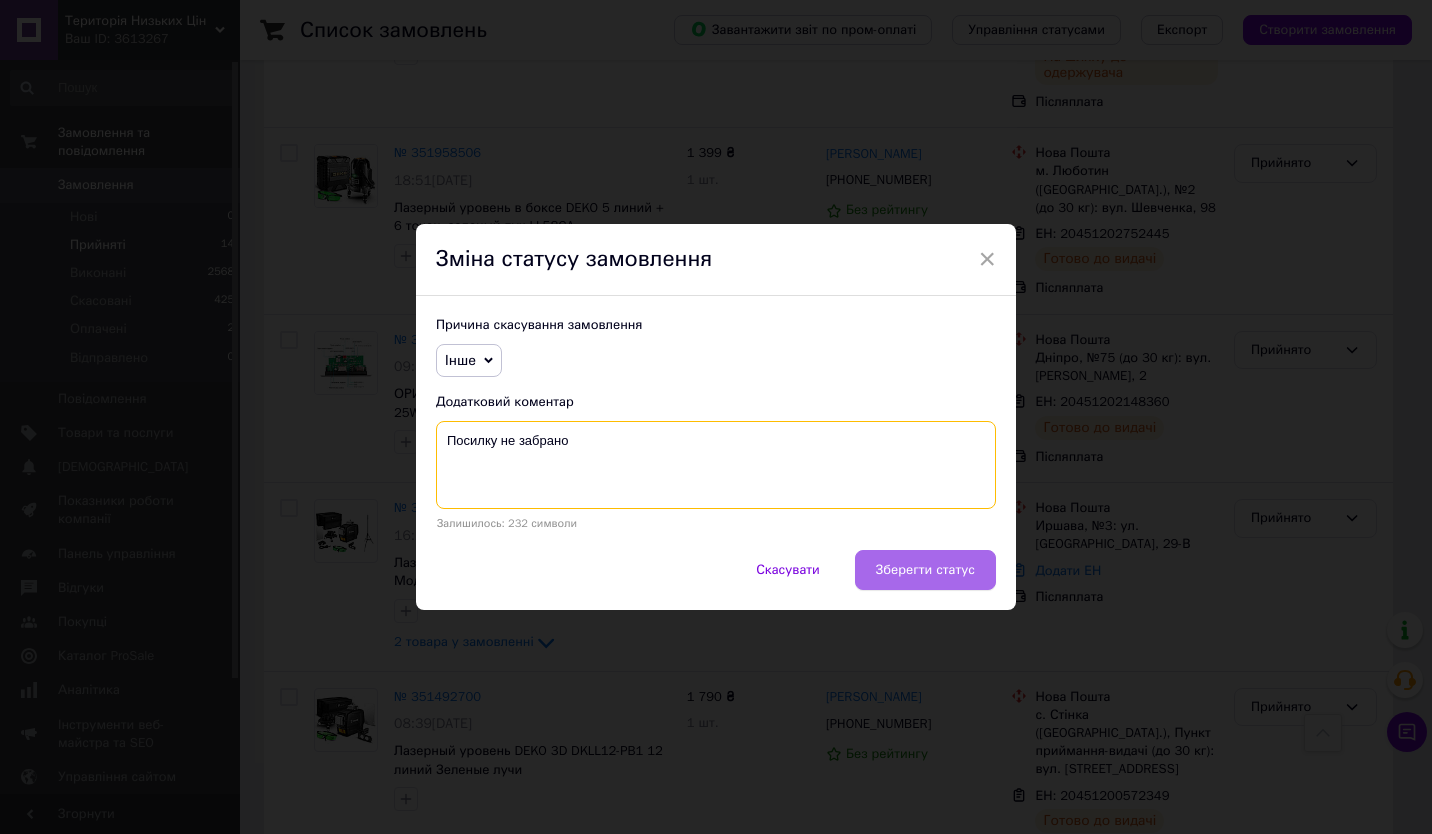 type on "Посилку не забрано" 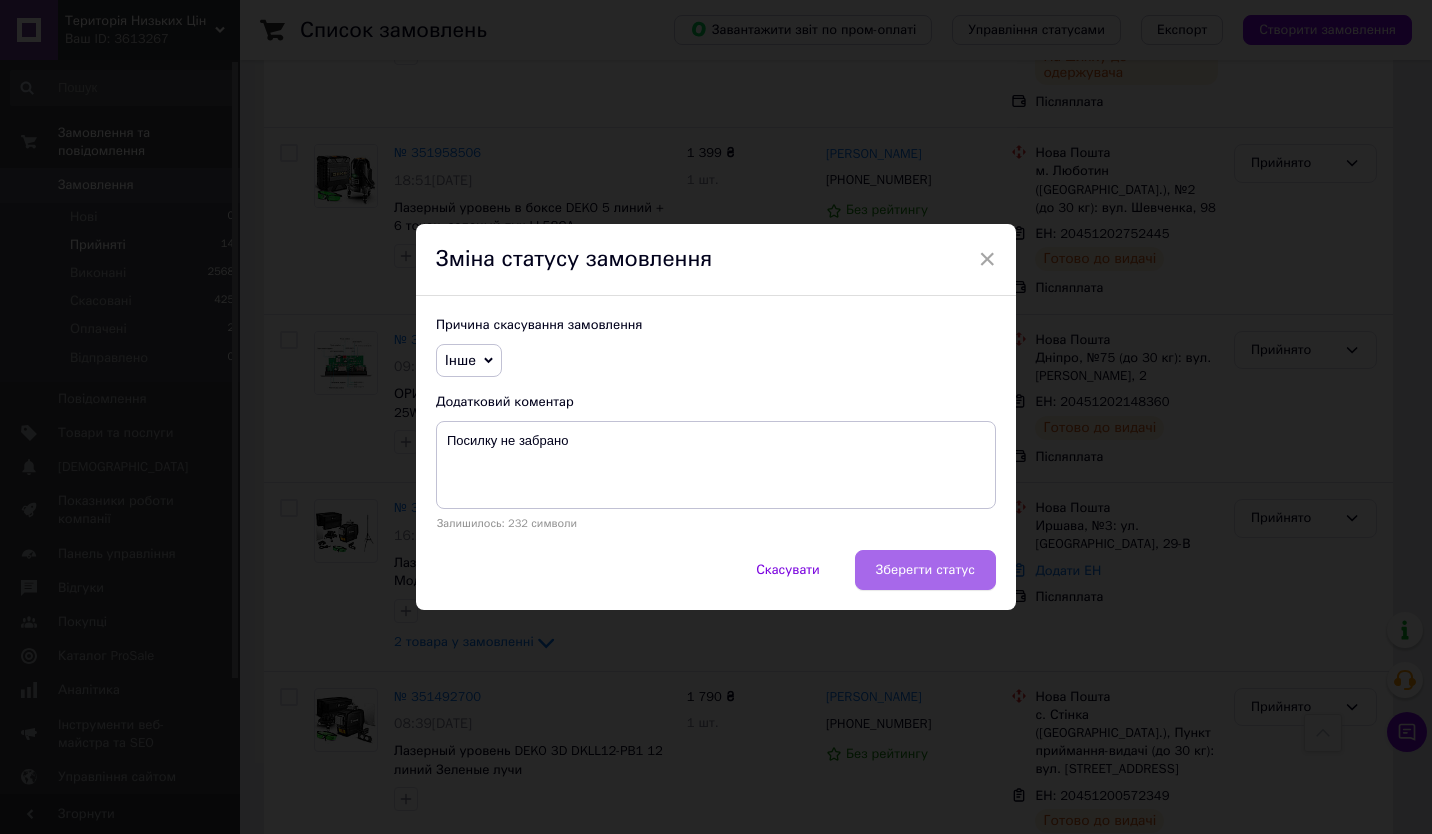 click on "Зберегти статус" at bounding box center (925, 570) 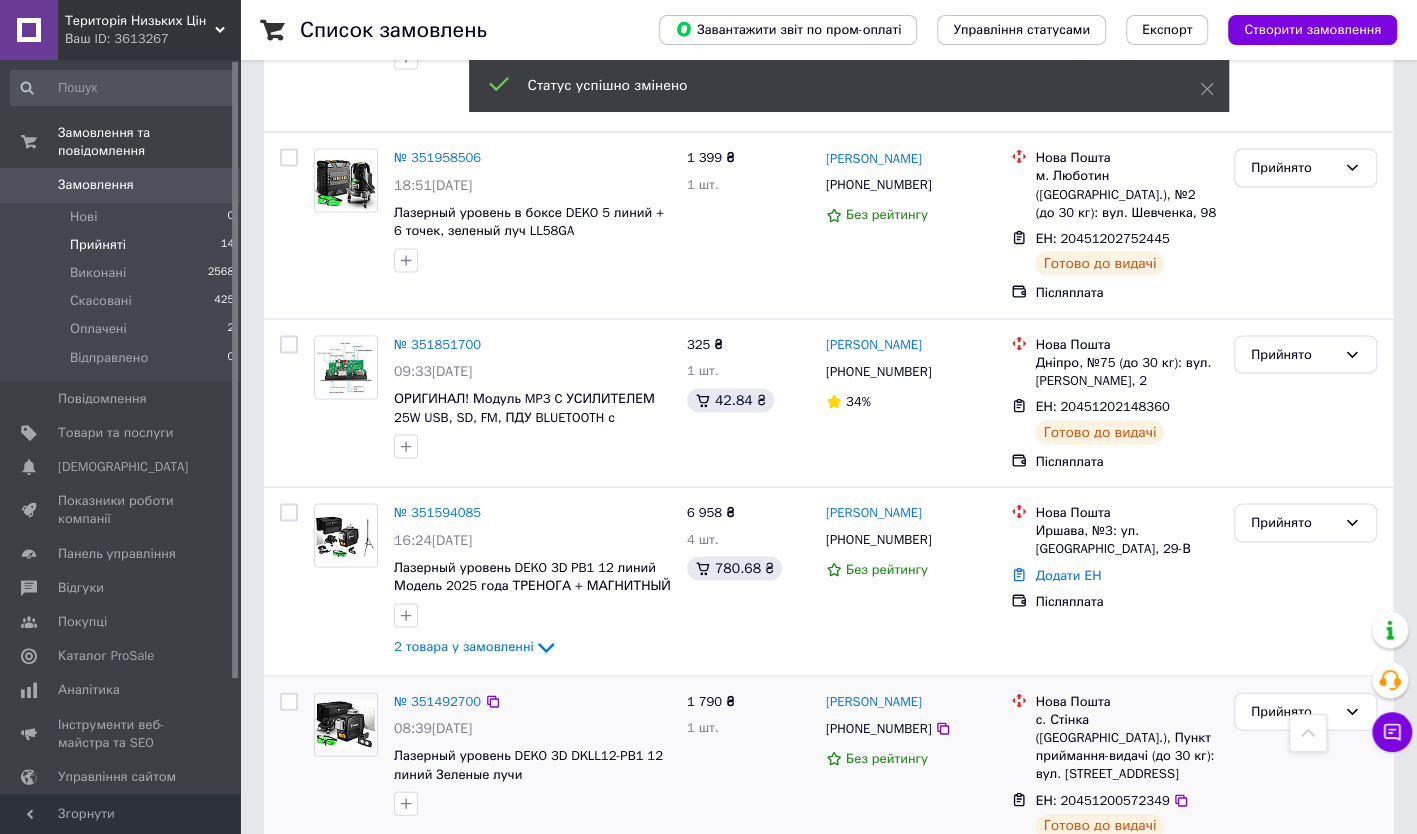 scroll, scrollTop: 2029, scrollLeft: 0, axis: vertical 